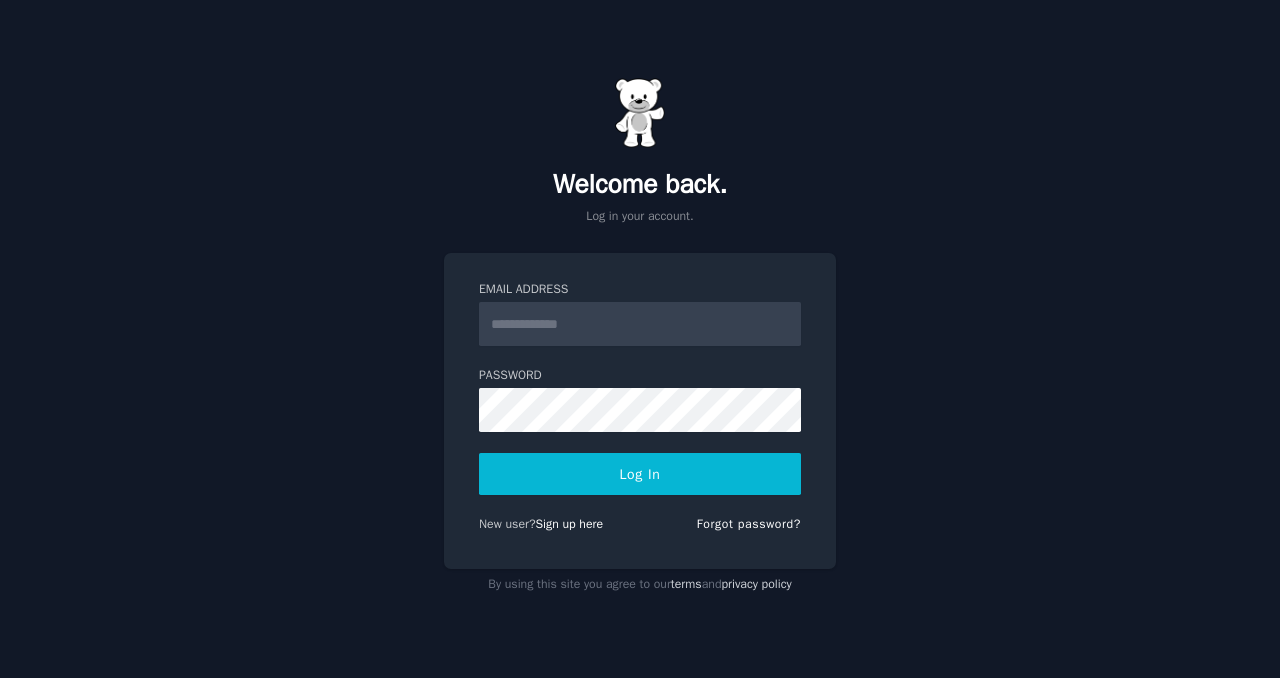 scroll, scrollTop: 0, scrollLeft: 0, axis: both 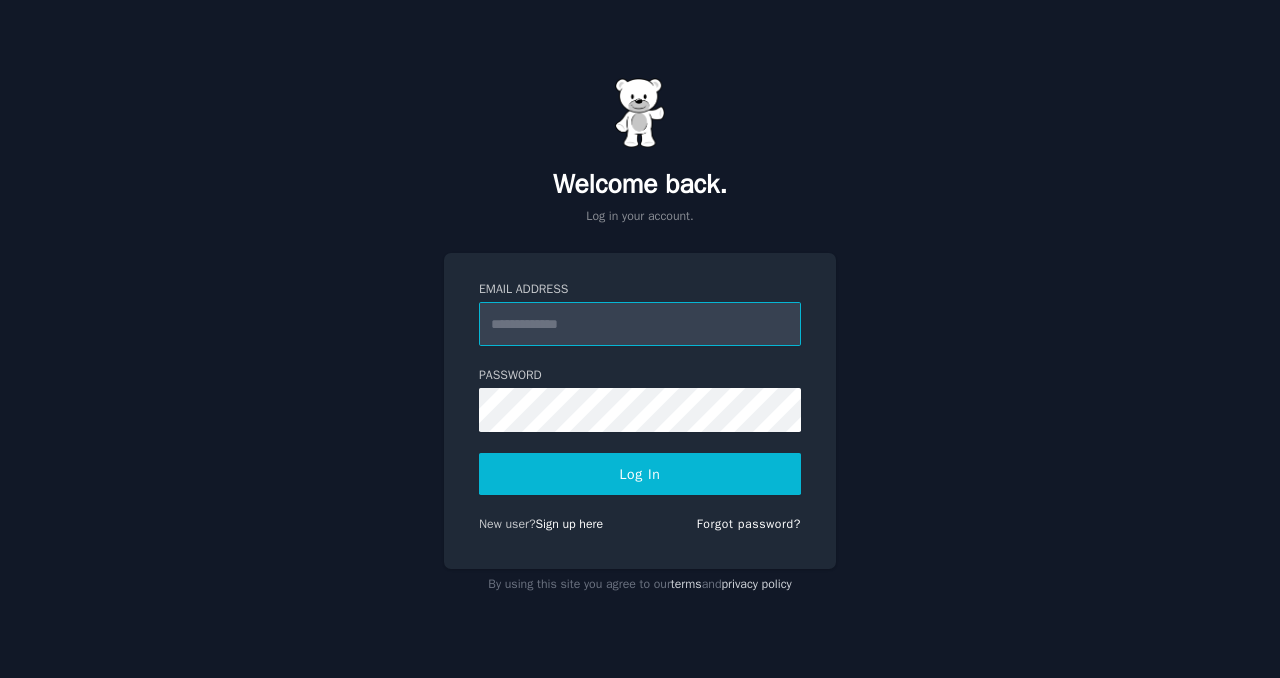 type on "**********" 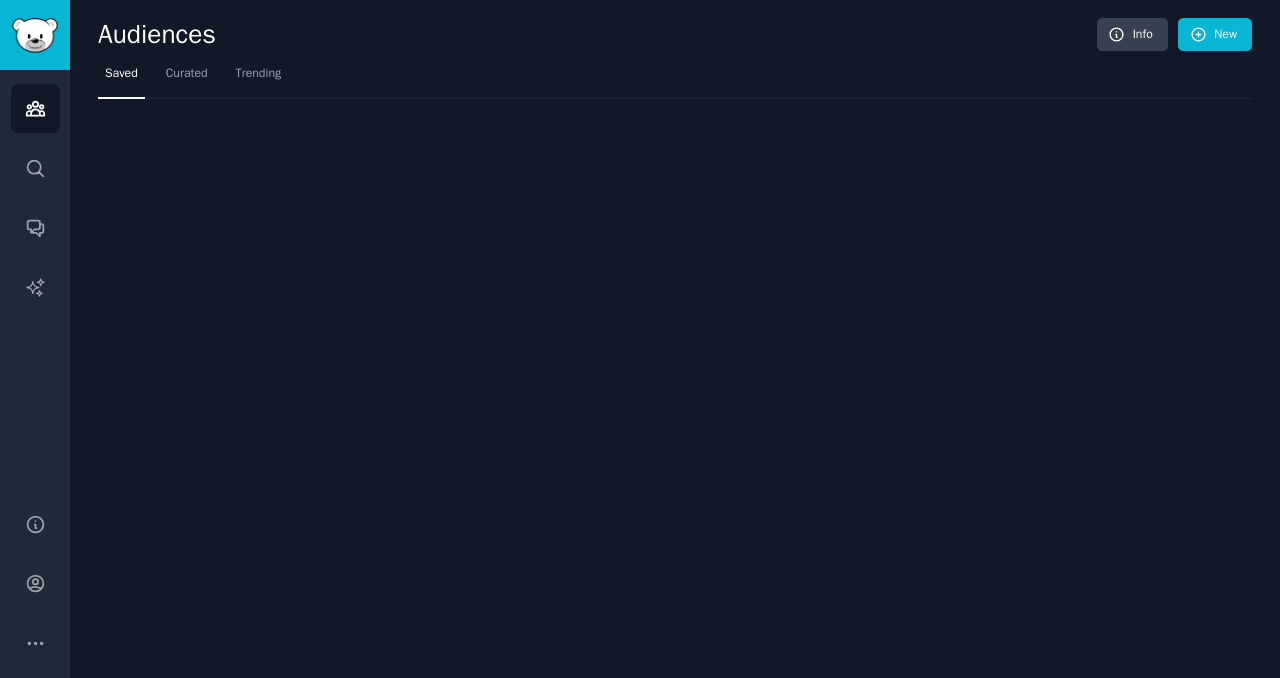 scroll, scrollTop: 0, scrollLeft: 0, axis: both 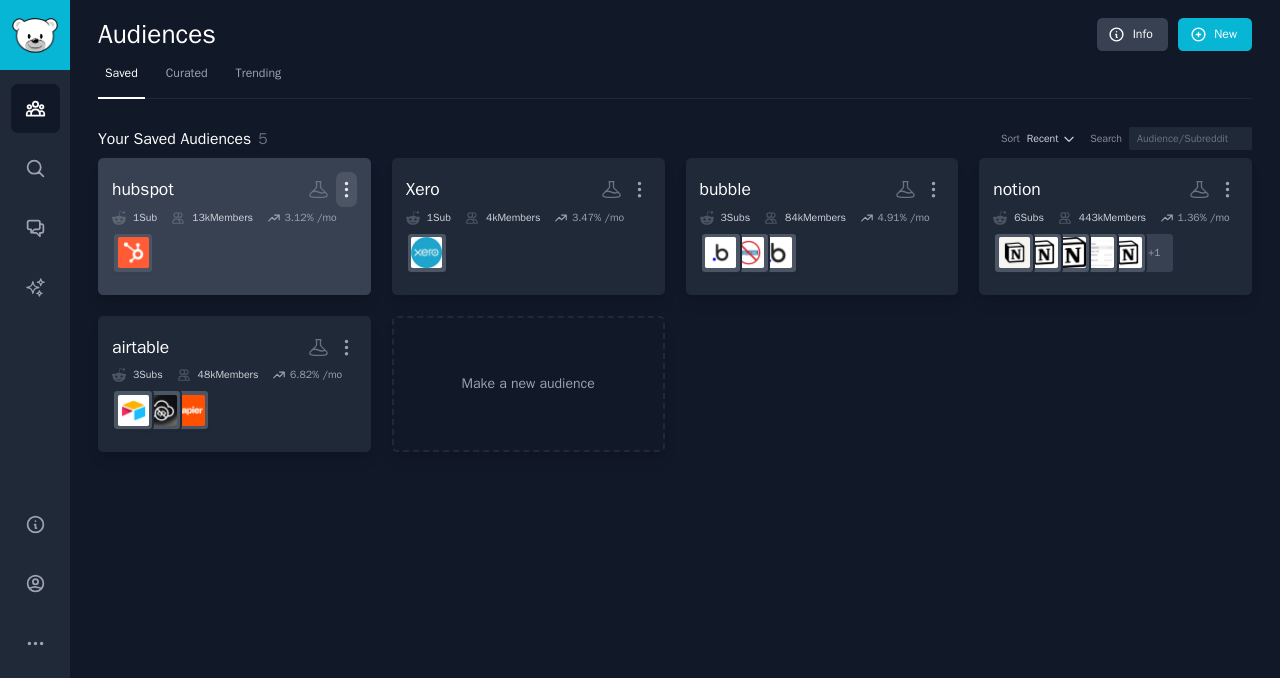 click 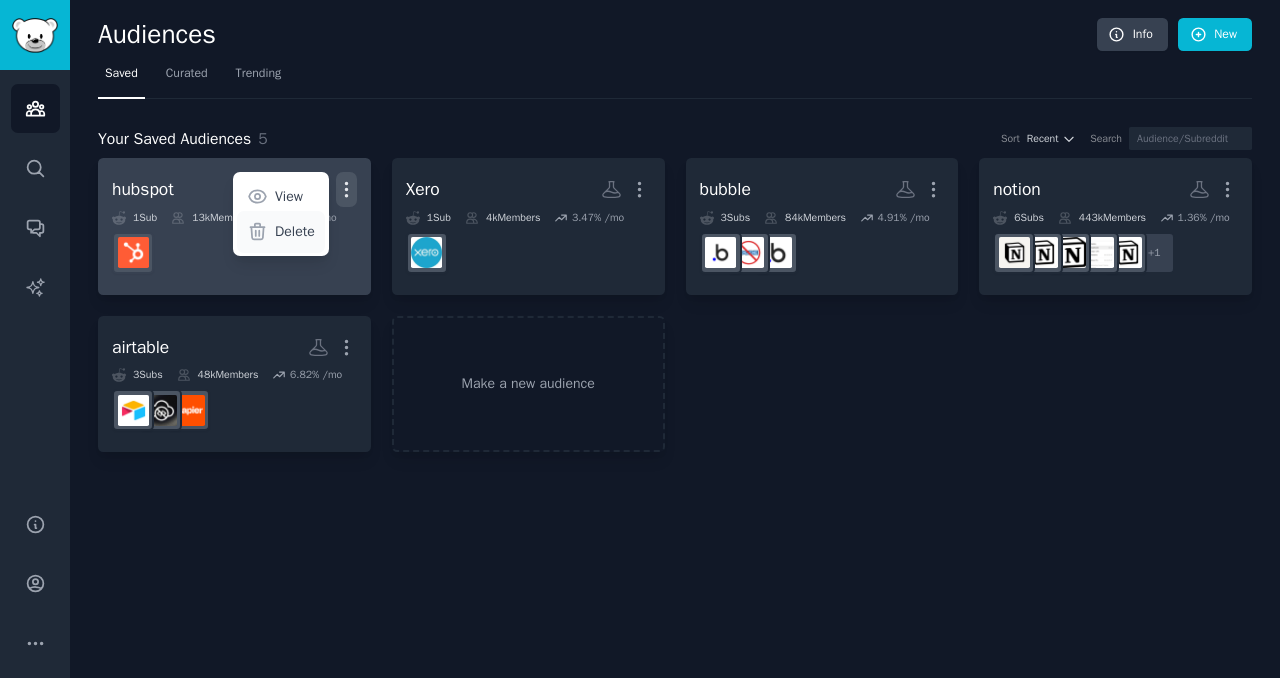 click on "Delete" at bounding box center (295, 231) 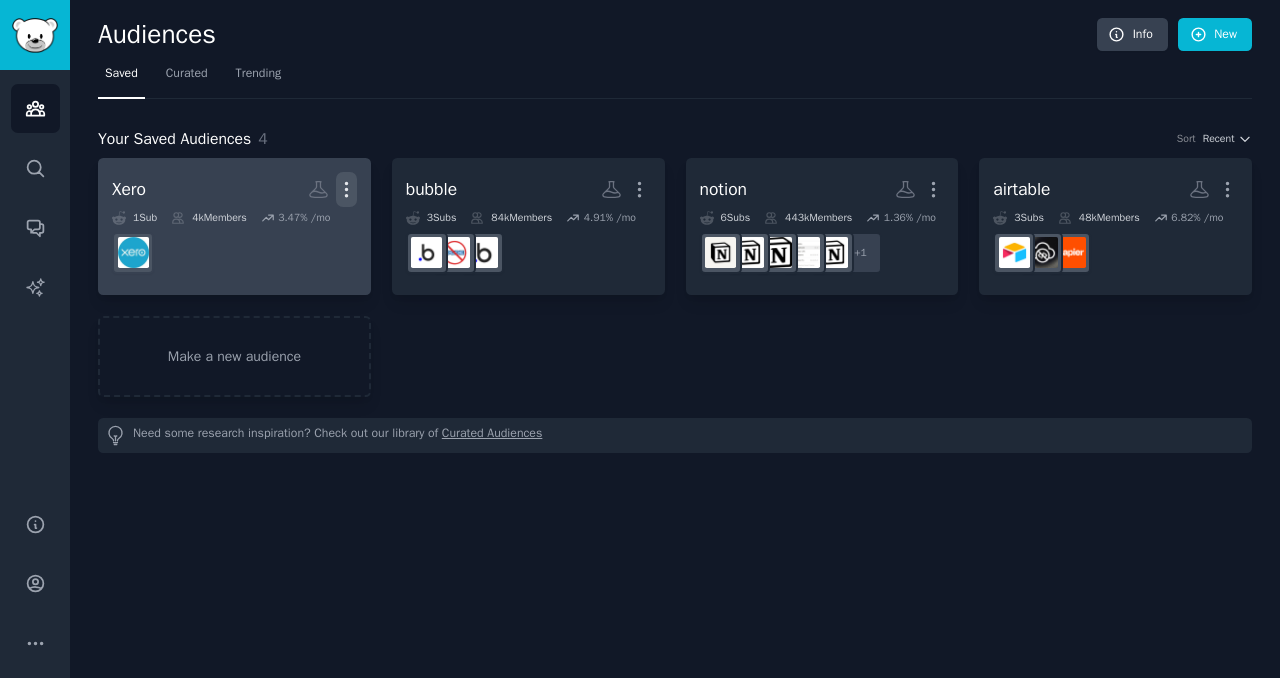 click 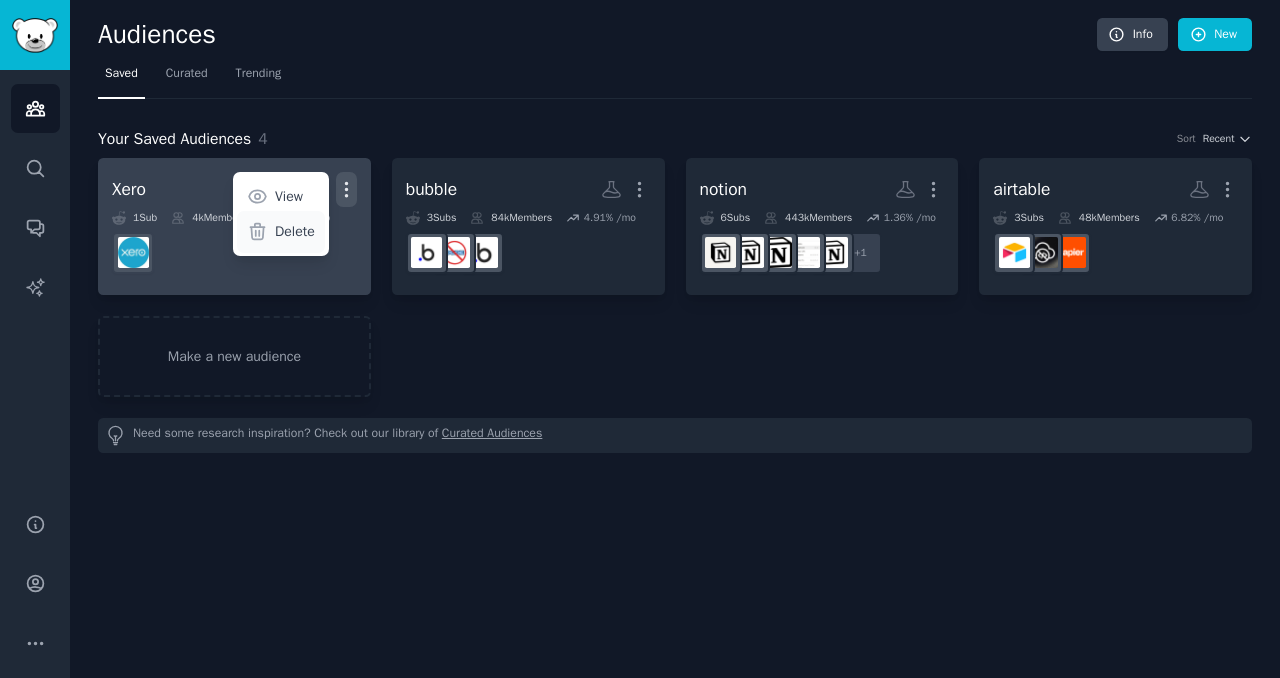 click on "Delete" at bounding box center [295, 231] 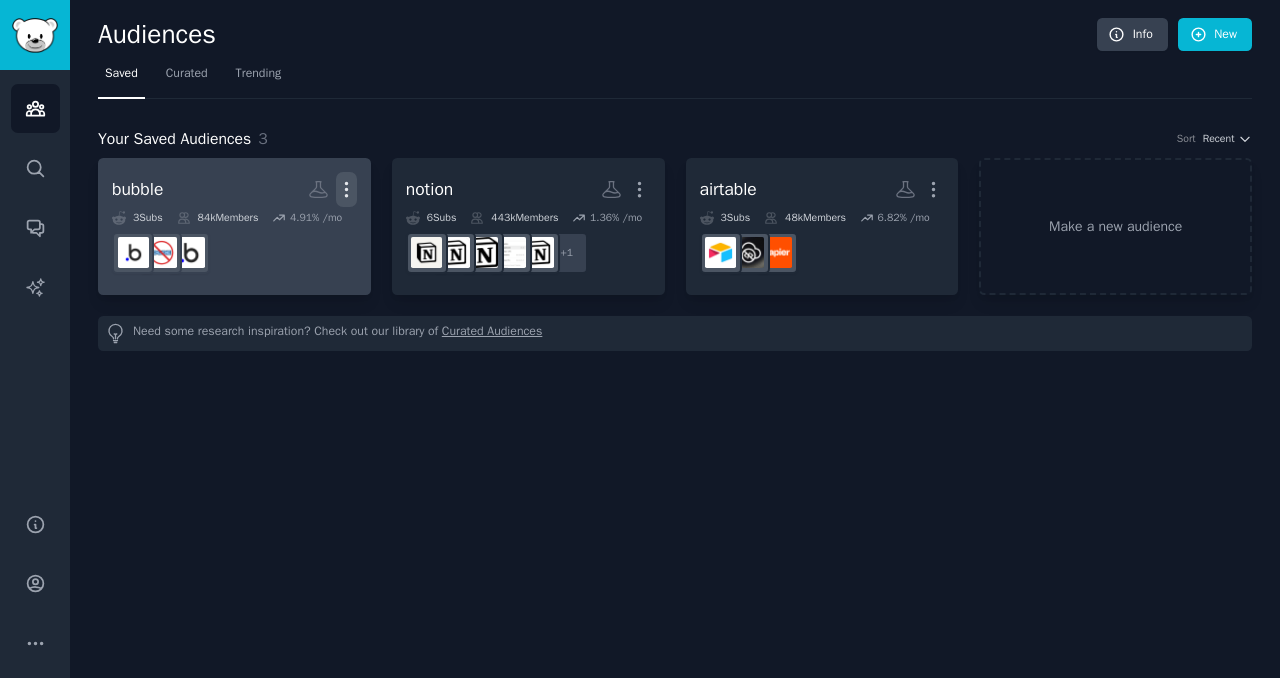 click 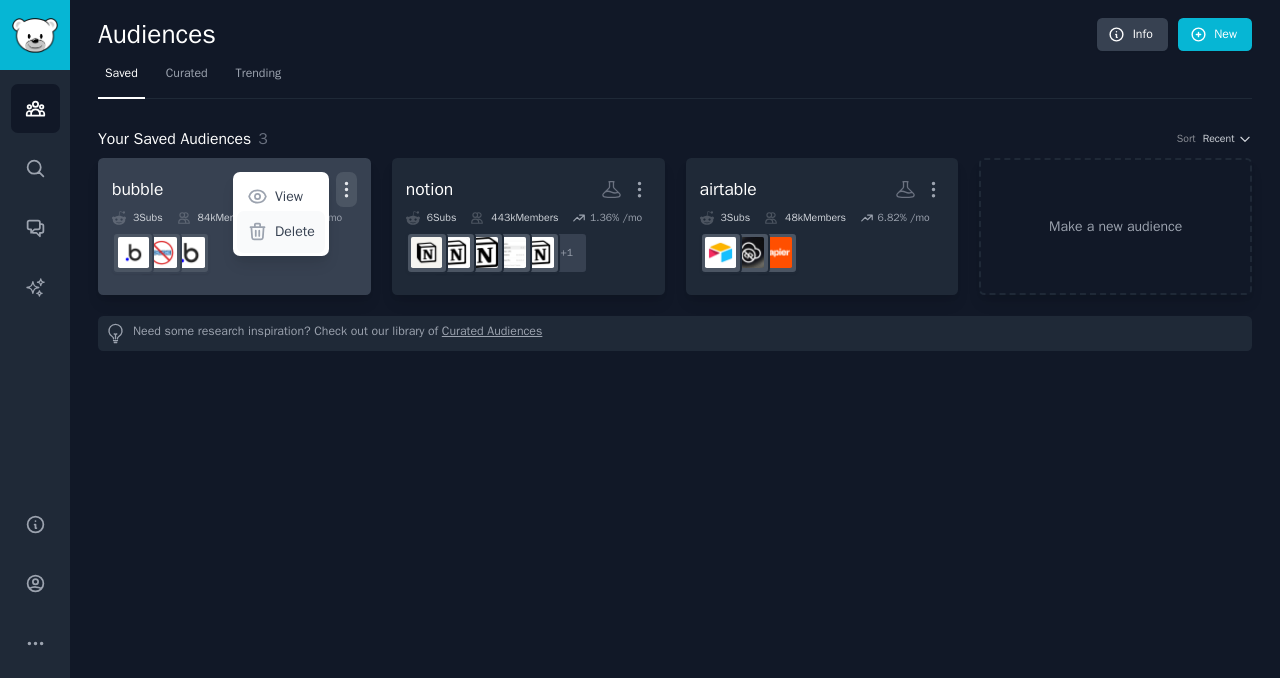 click on "Delete" at bounding box center (295, 231) 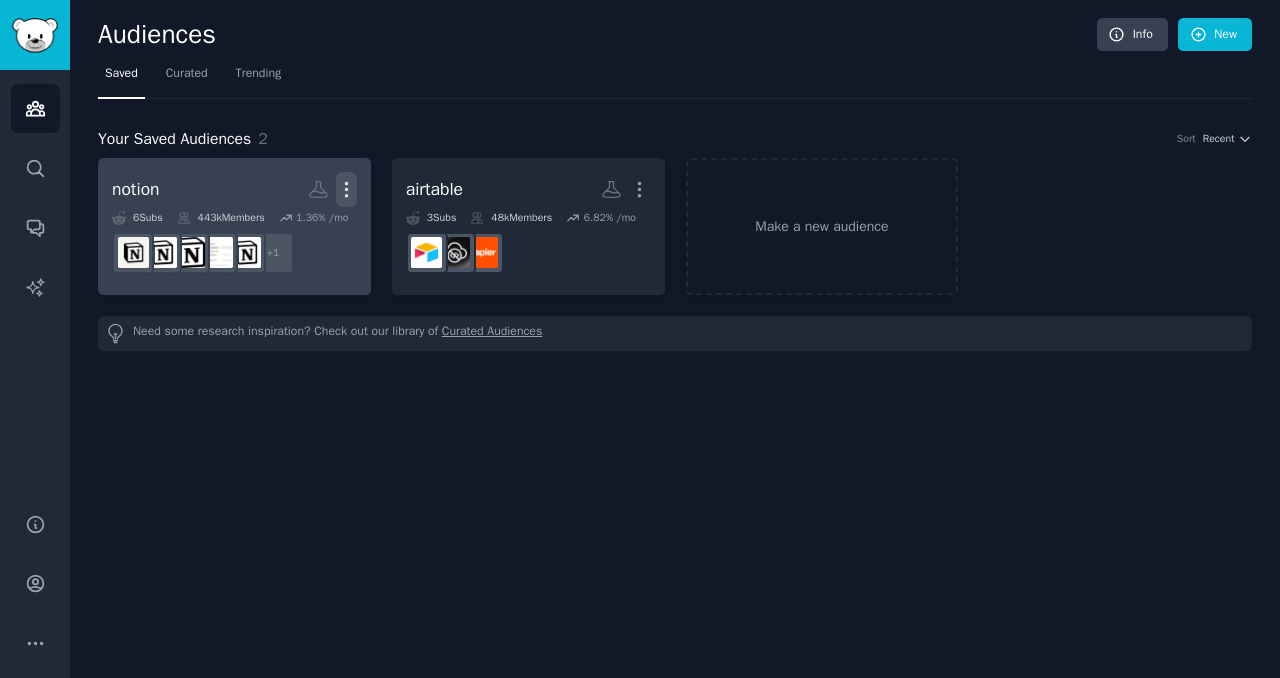 click 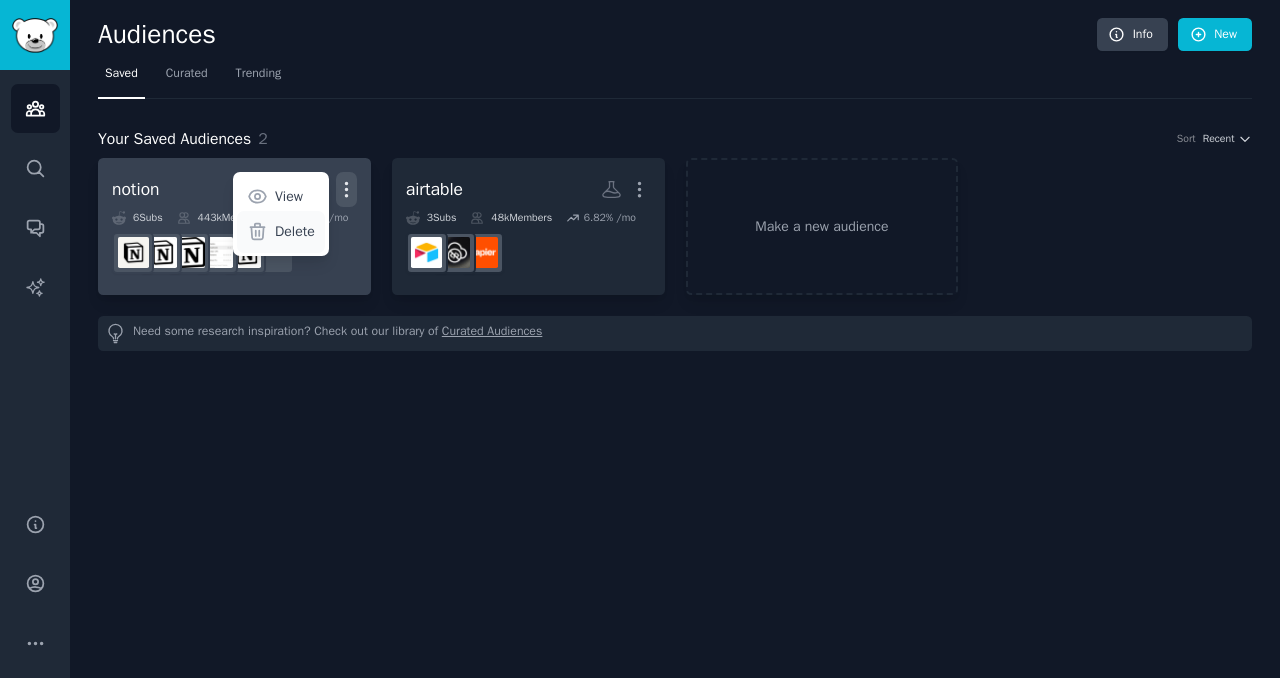 click on "Delete" at bounding box center [295, 231] 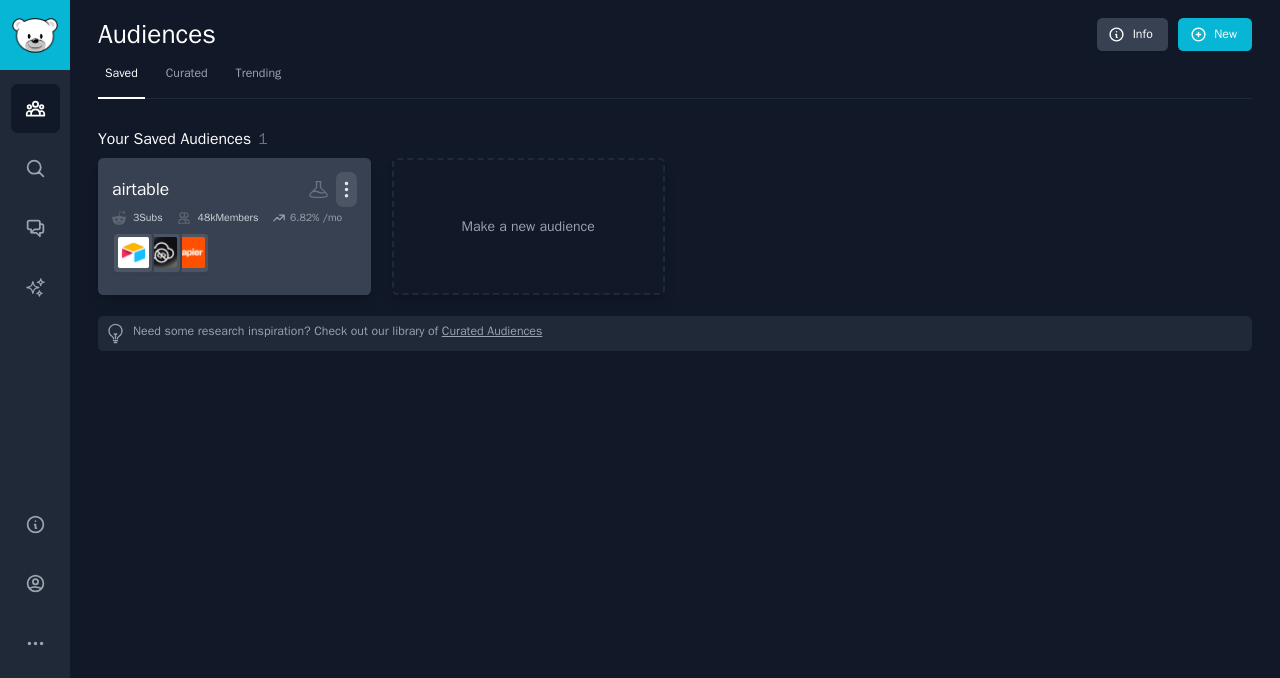 click 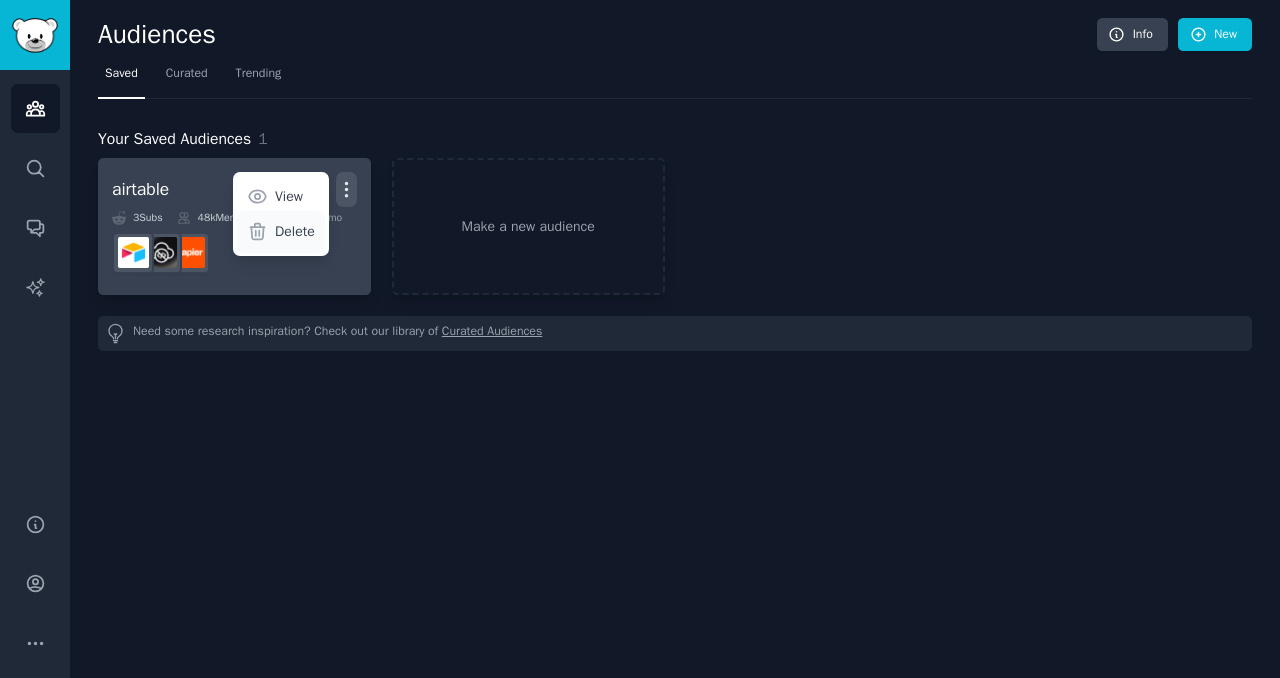 click on "Delete" at bounding box center [295, 231] 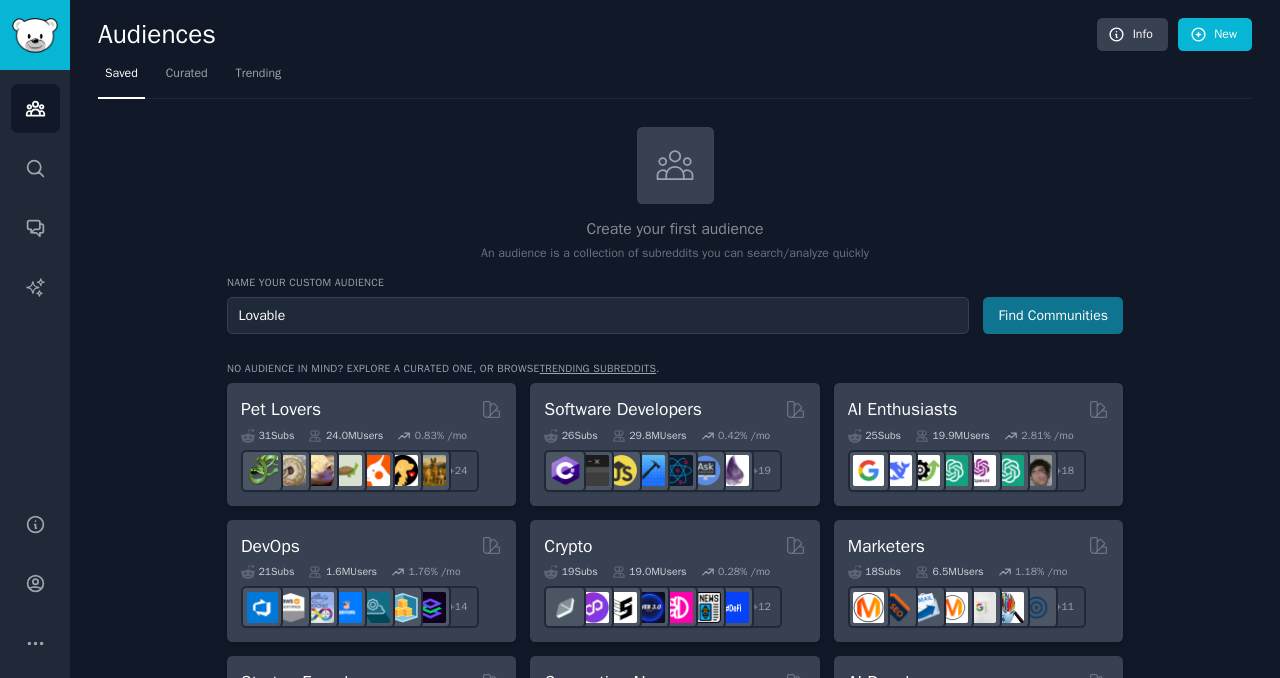 type on "Lovable" 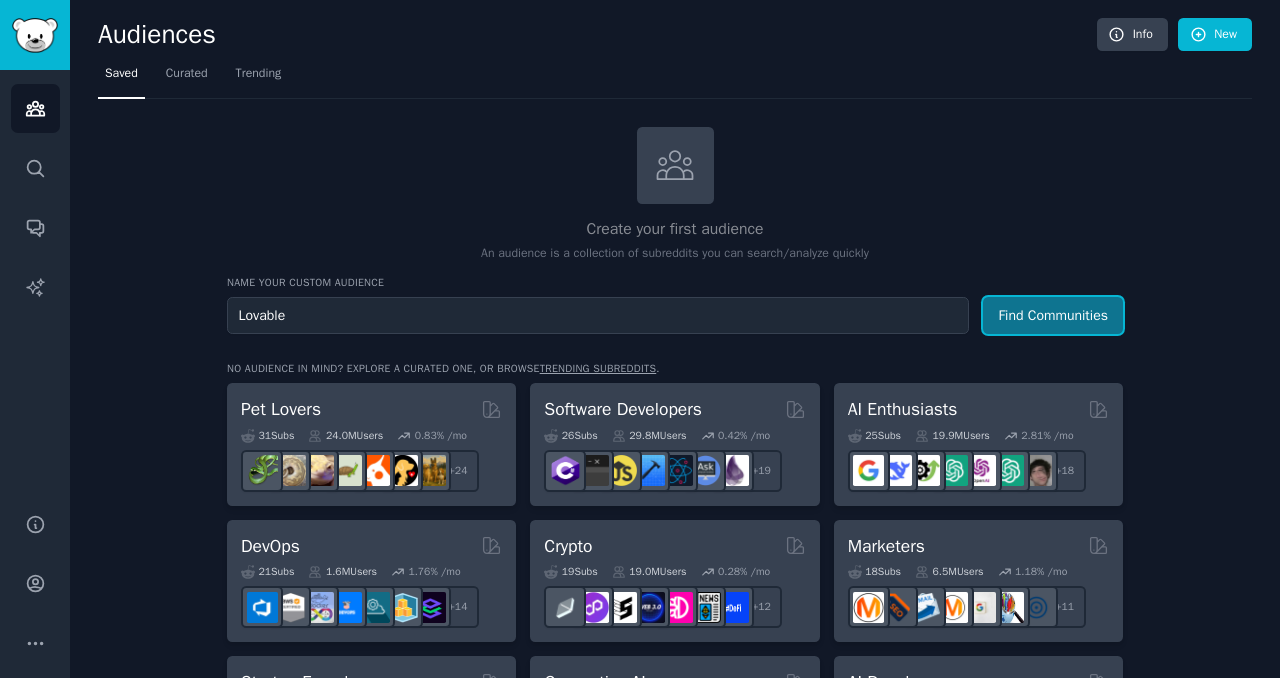 click on "Find Communities" at bounding box center [1053, 315] 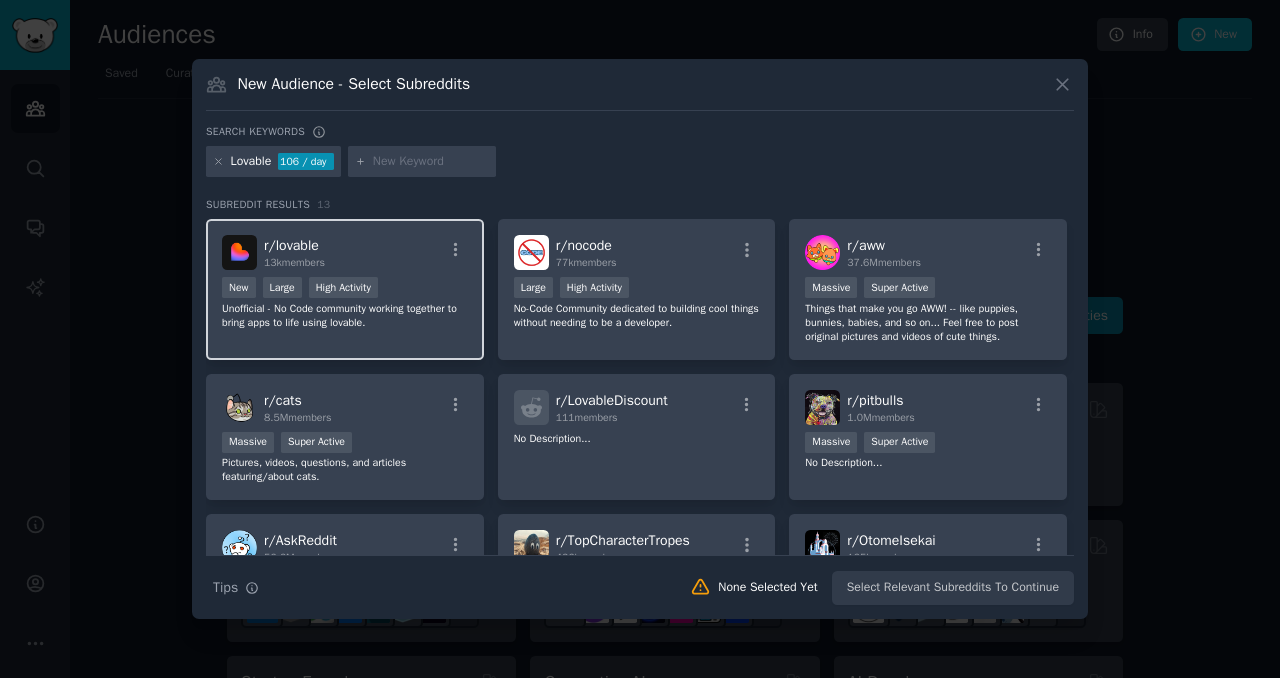 click on "r/ lovable 13k  members" at bounding box center (345, 252) 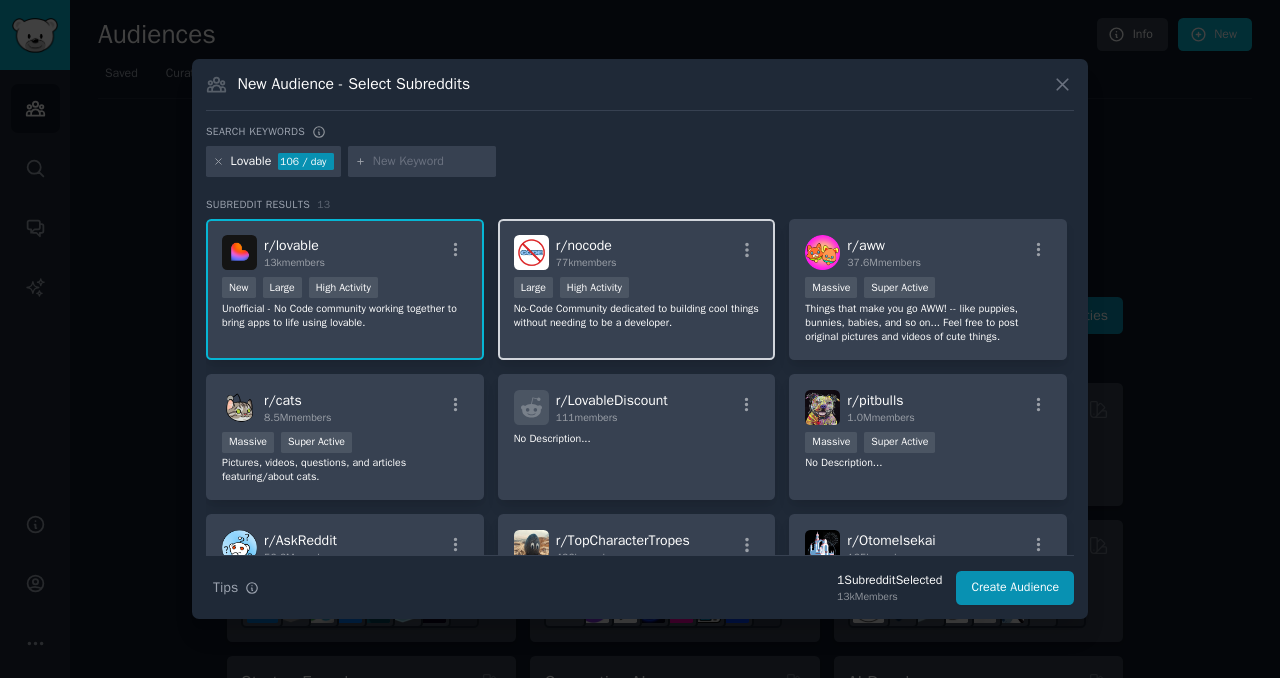 click on "10,000 - 100,000 members Large High Activity" at bounding box center (637, 289) 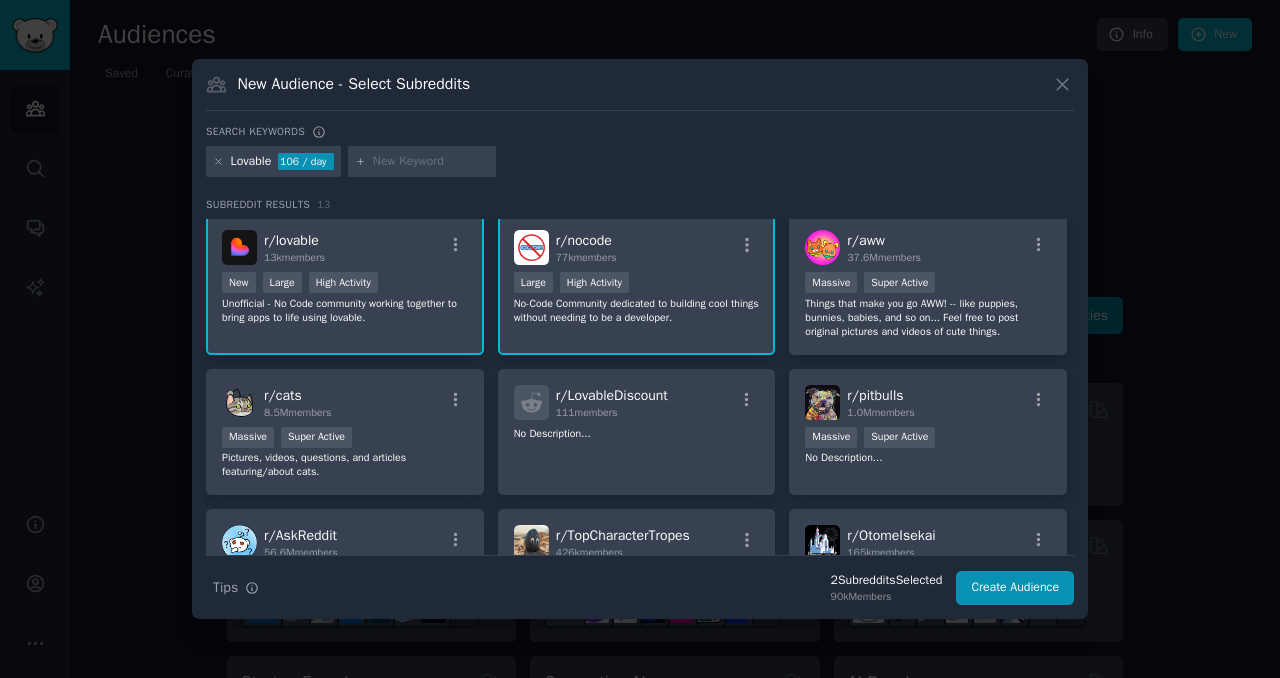 scroll, scrollTop: 0, scrollLeft: 0, axis: both 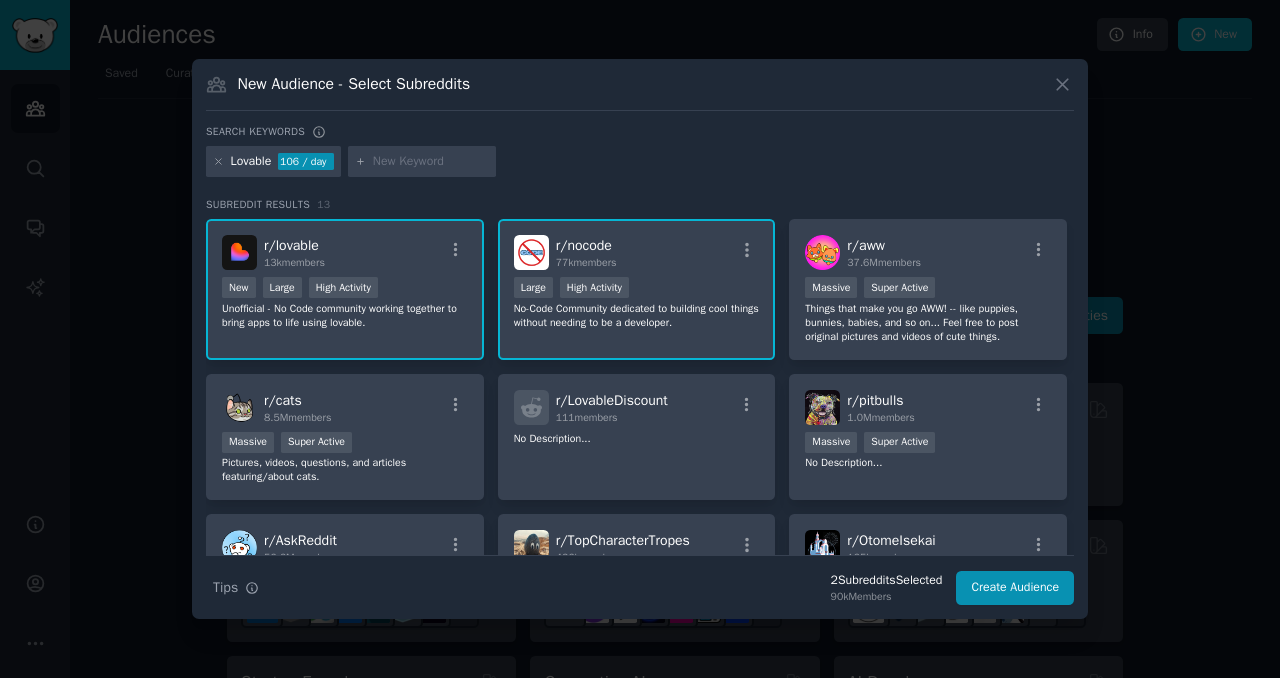 click at bounding box center [431, 162] 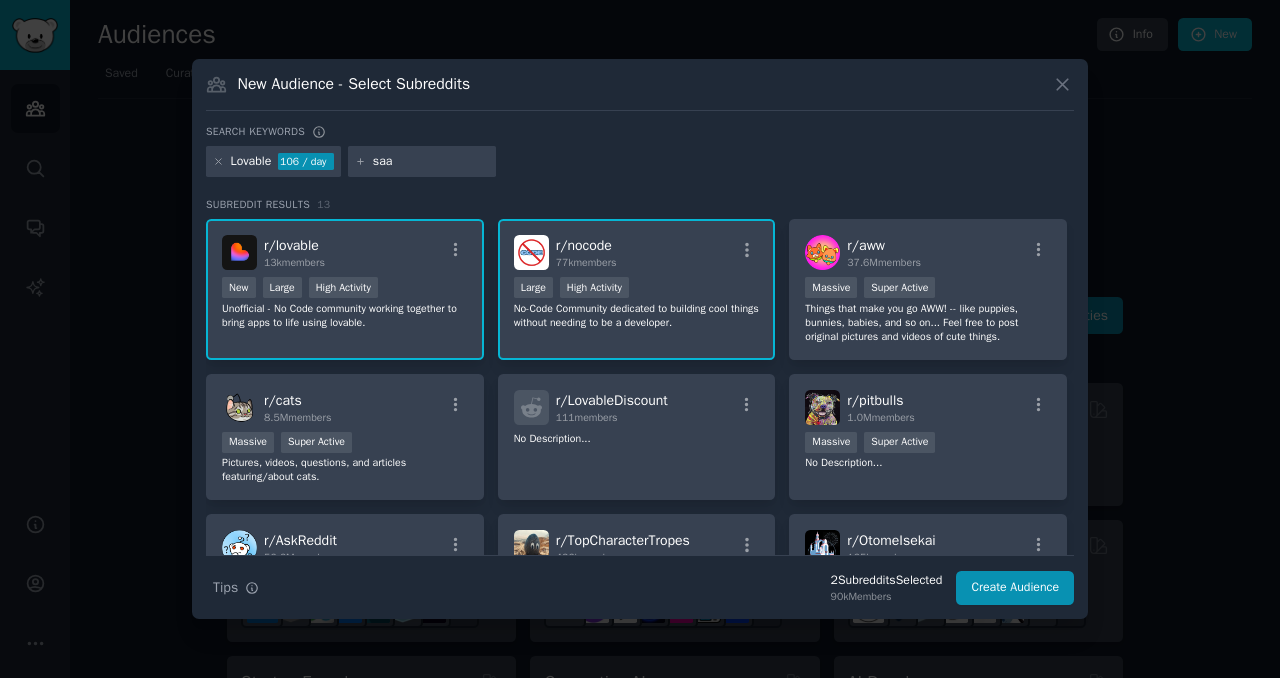 type on "saas" 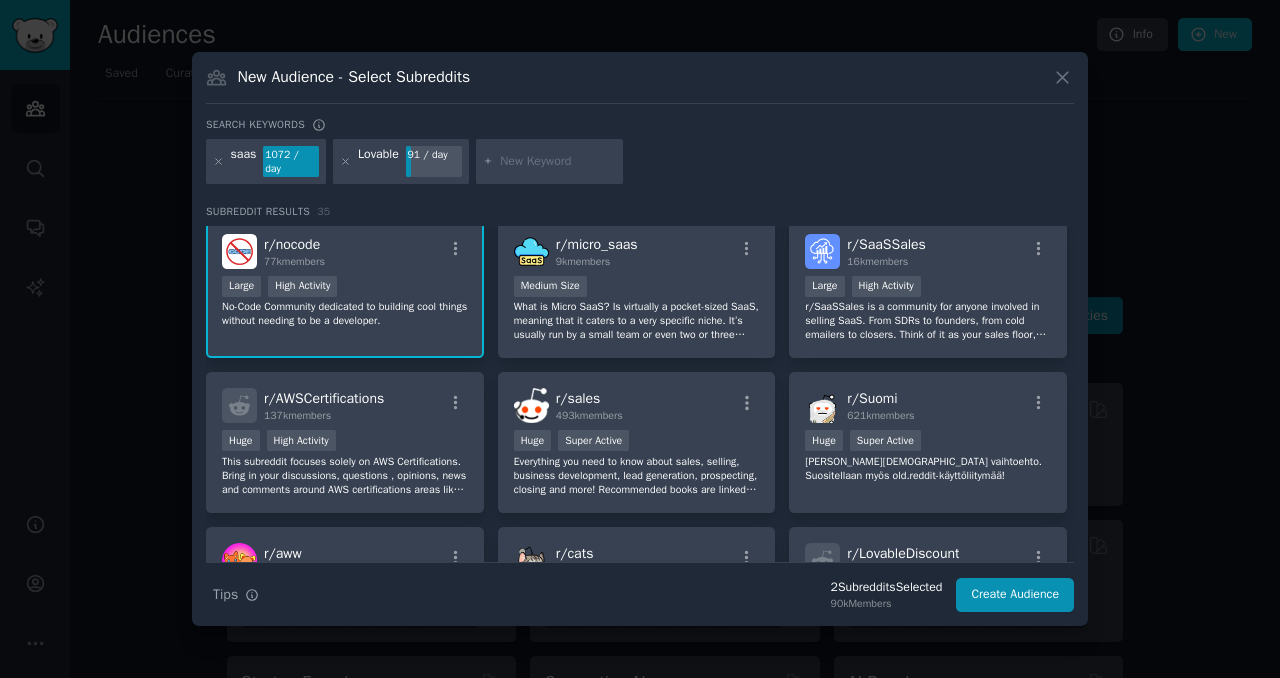 scroll, scrollTop: 0, scrollLeft: 0, axis: both 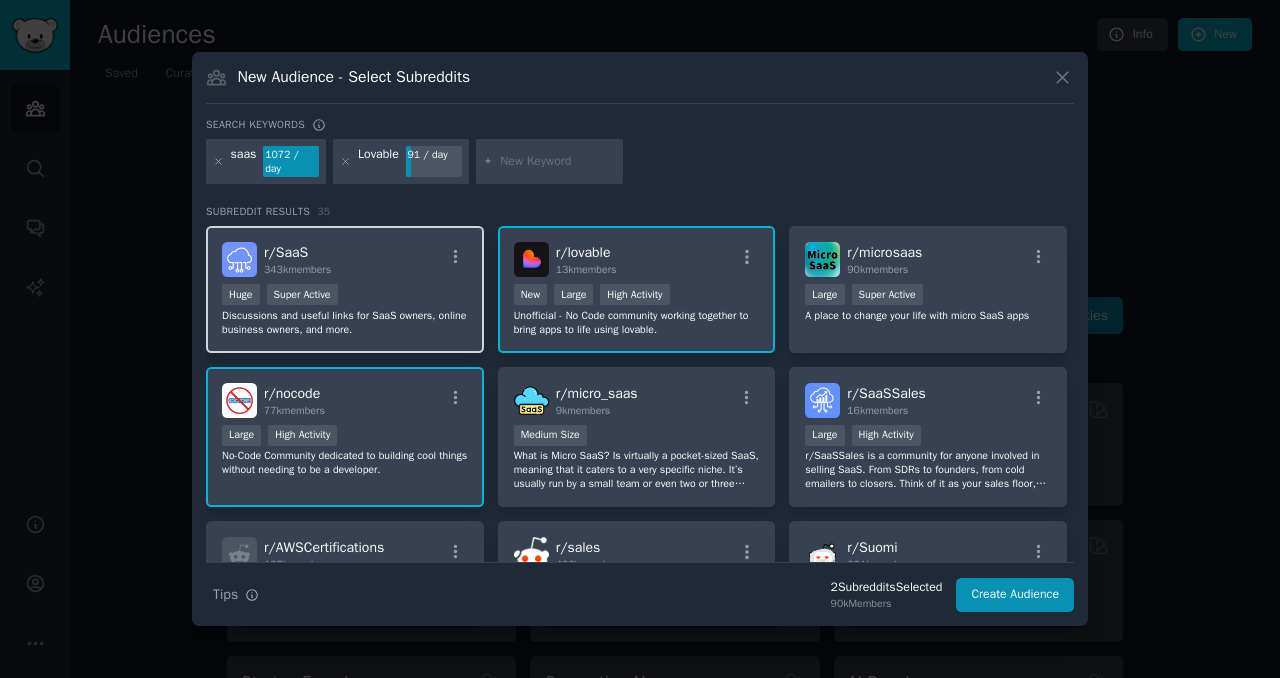 click on "r/ SaaS 343k  members Huge Super Active Discussions and useful links for SaaS owners, online business owners, and more." at bounding box center [345, 289] 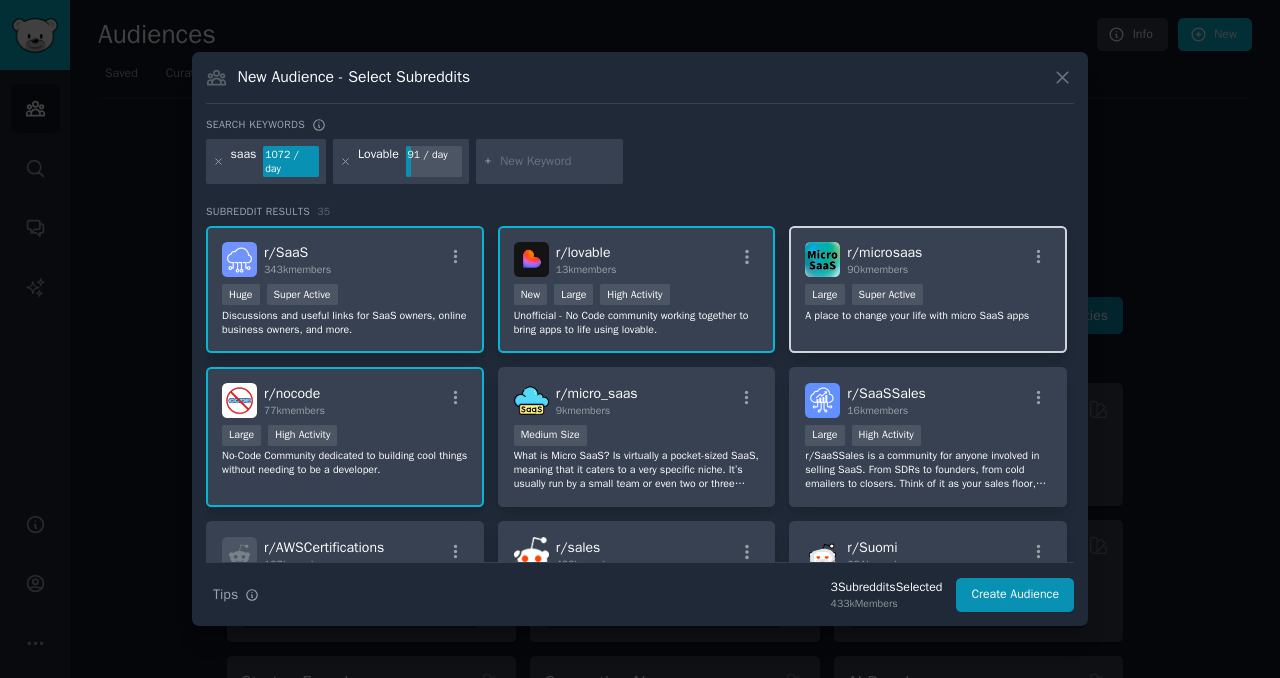 click on "r/ microsaas 90k  members 10,000 - 100,000 members Large Super Active A place to change your life with micro SaaS apps" at bounding box center (928, 289) 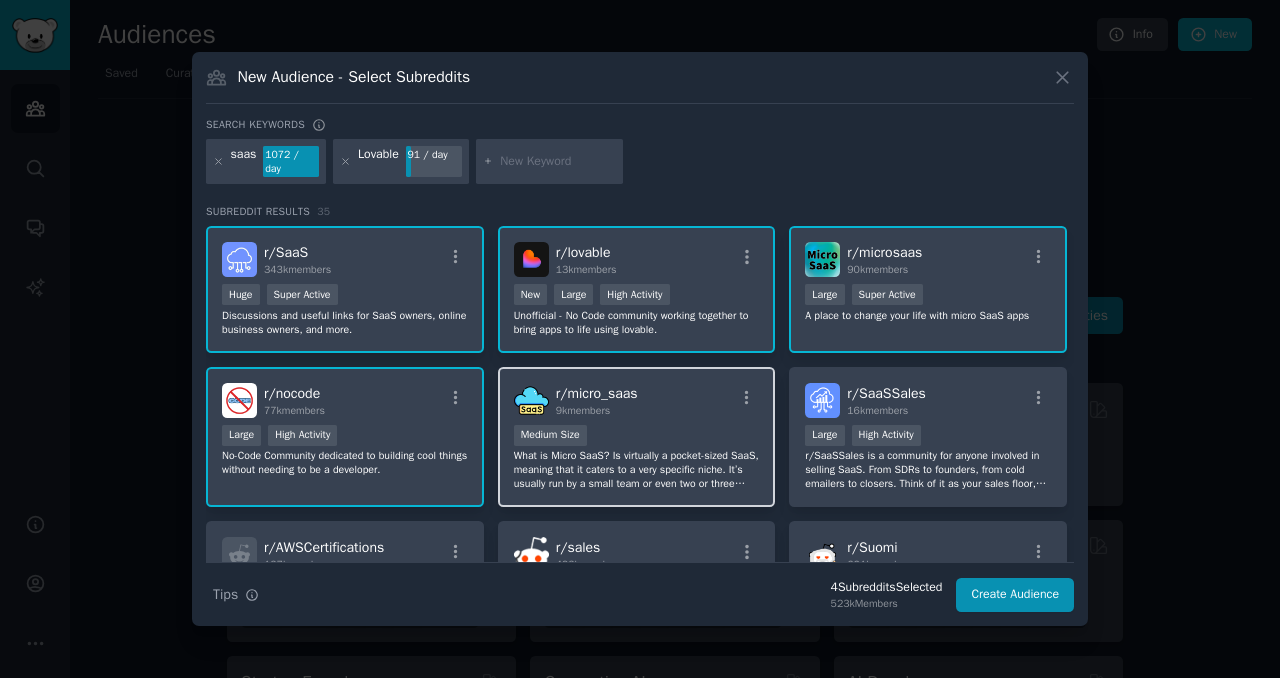 click on "r/ micro_saas 9k  members" at bounding box center (637, 400) 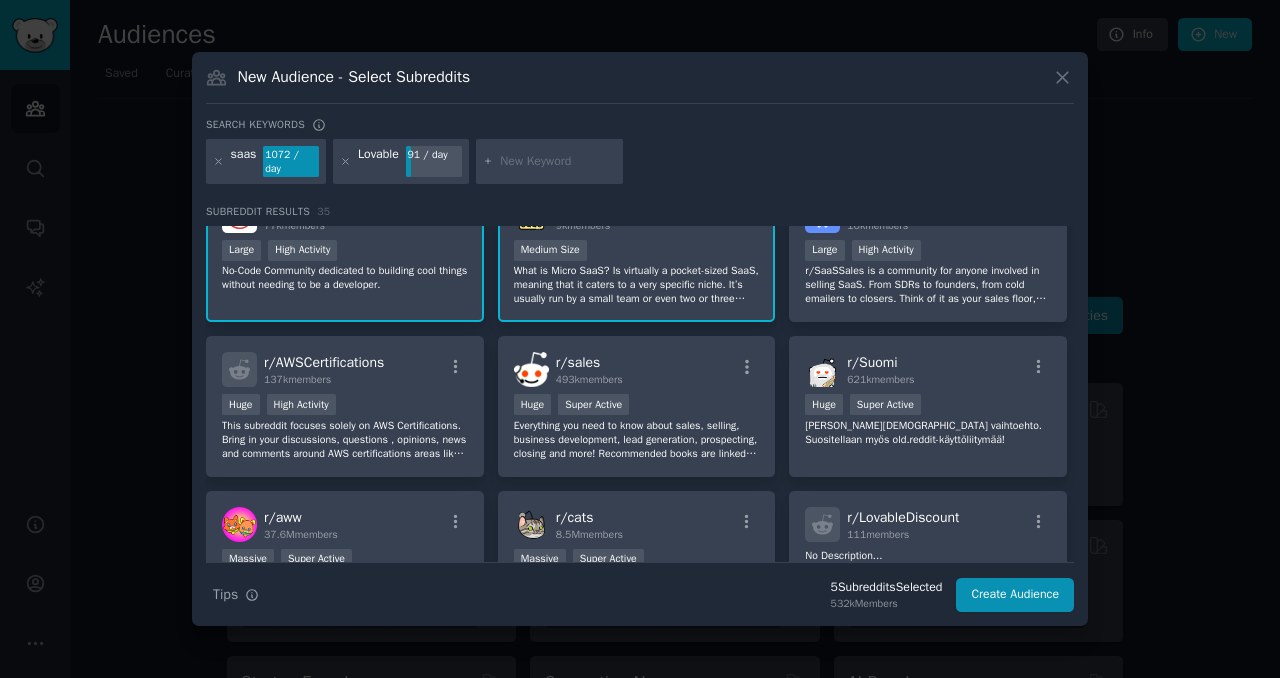 scroll, scrollTop: 0, scrollLeft: 0, axis: both 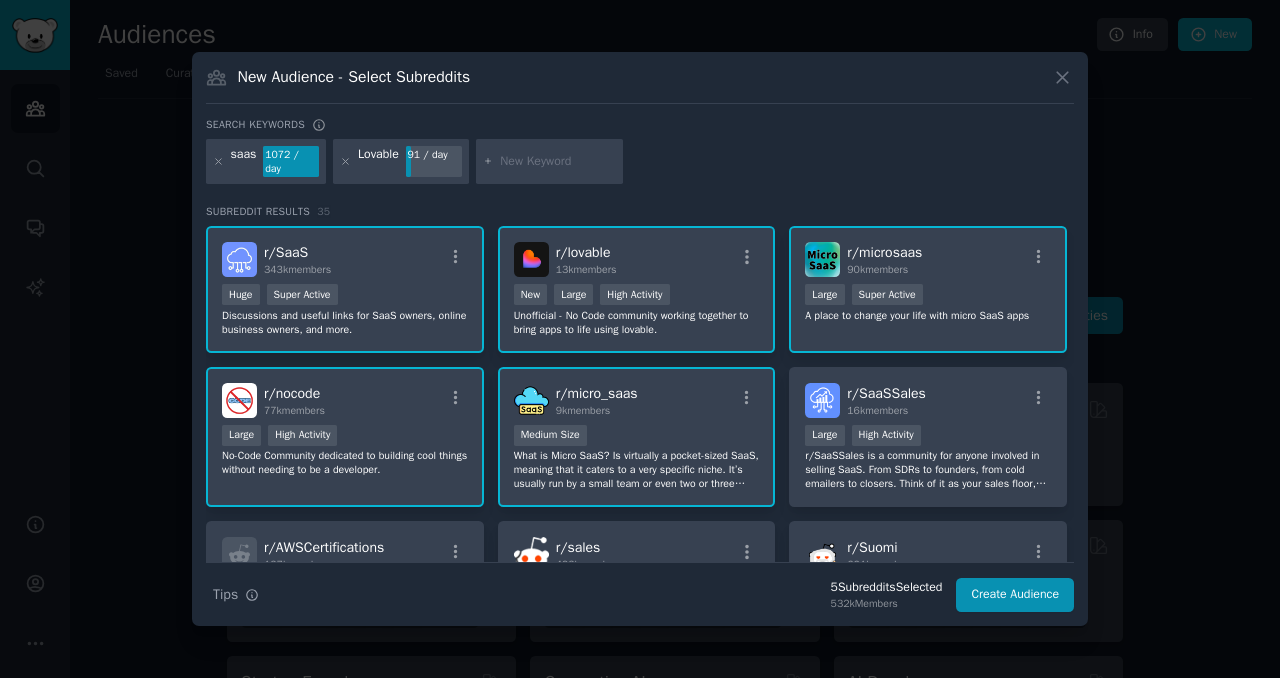 click at bounding box center (558, 162) 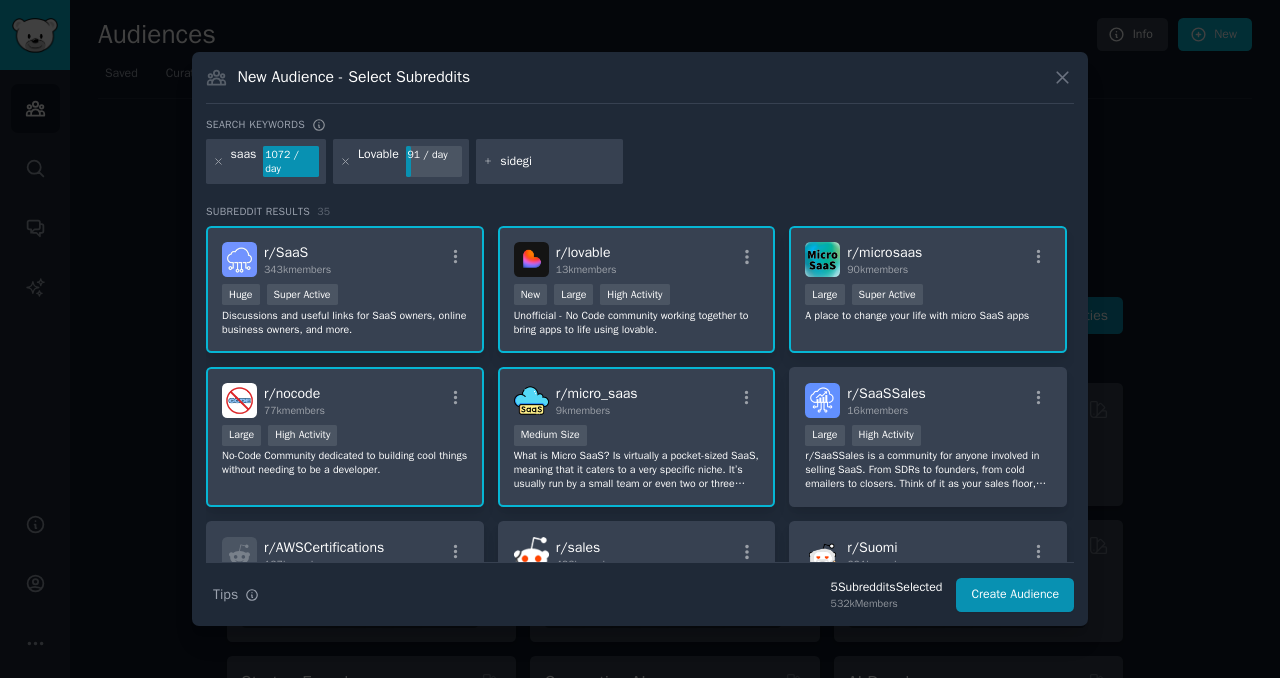 type on "sidegig" 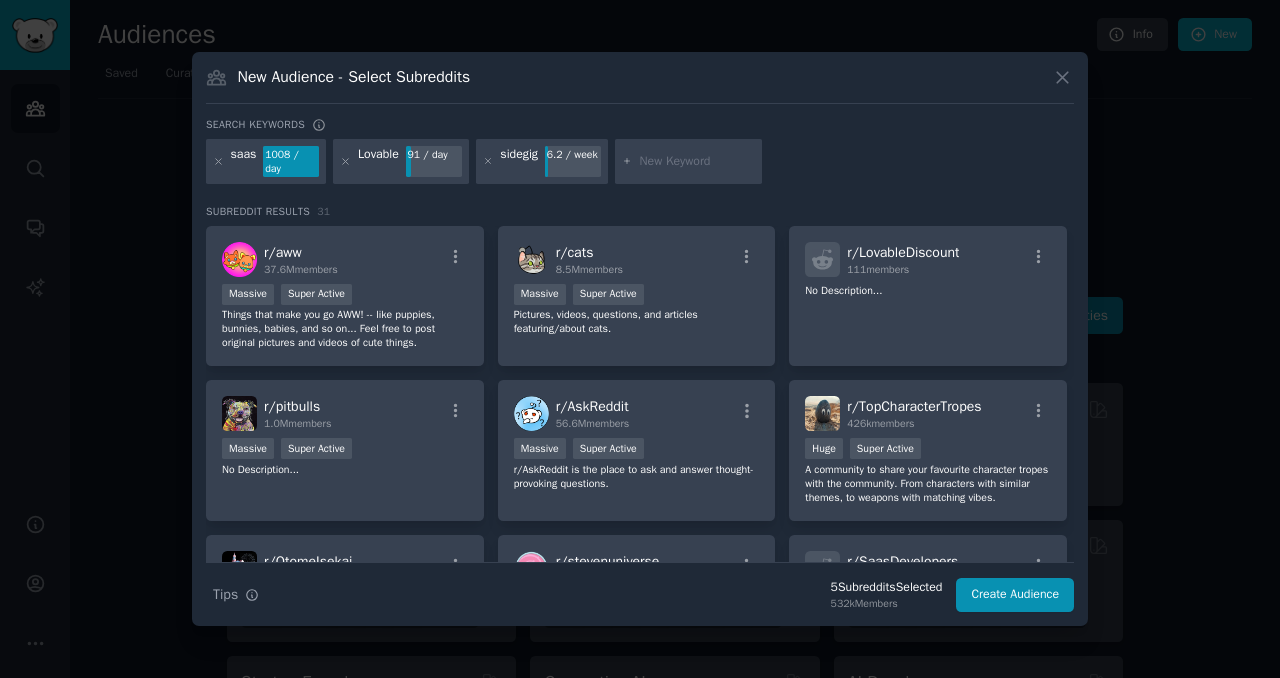 scroll, scrollTop: 588, scrollLeft: 0, axis: vertical 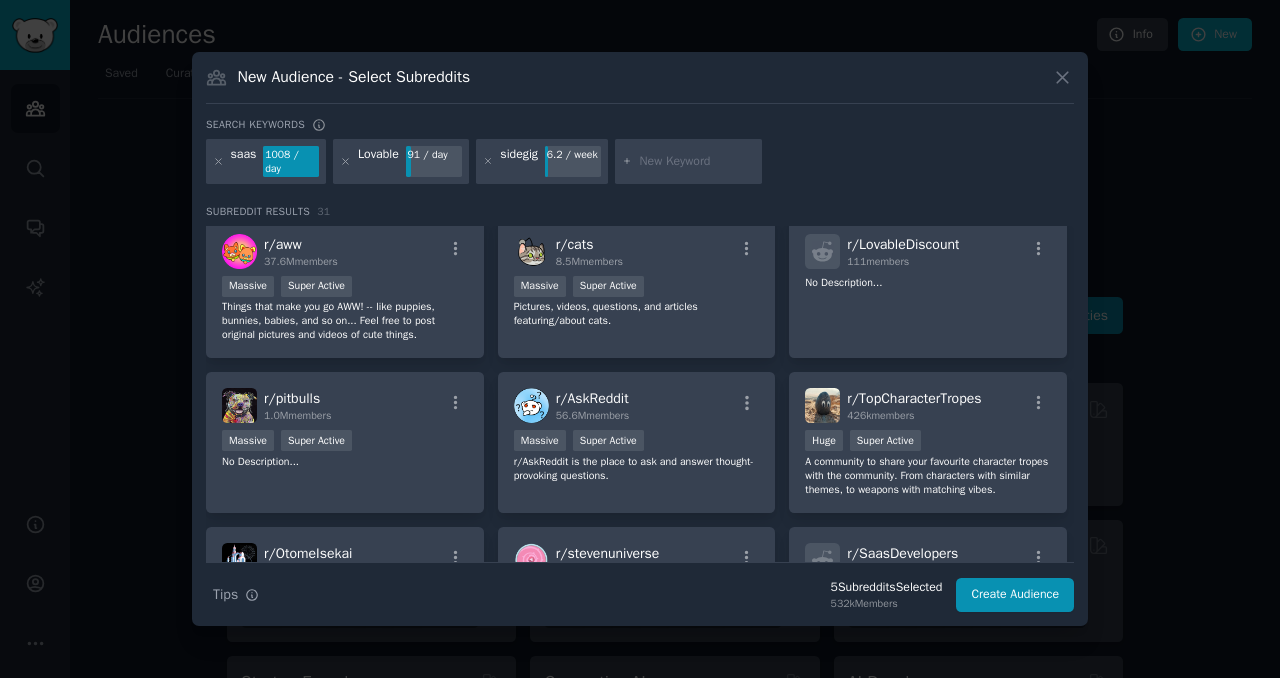 click on "sidegig 6.2 / week" at bounding box center (542, 162) 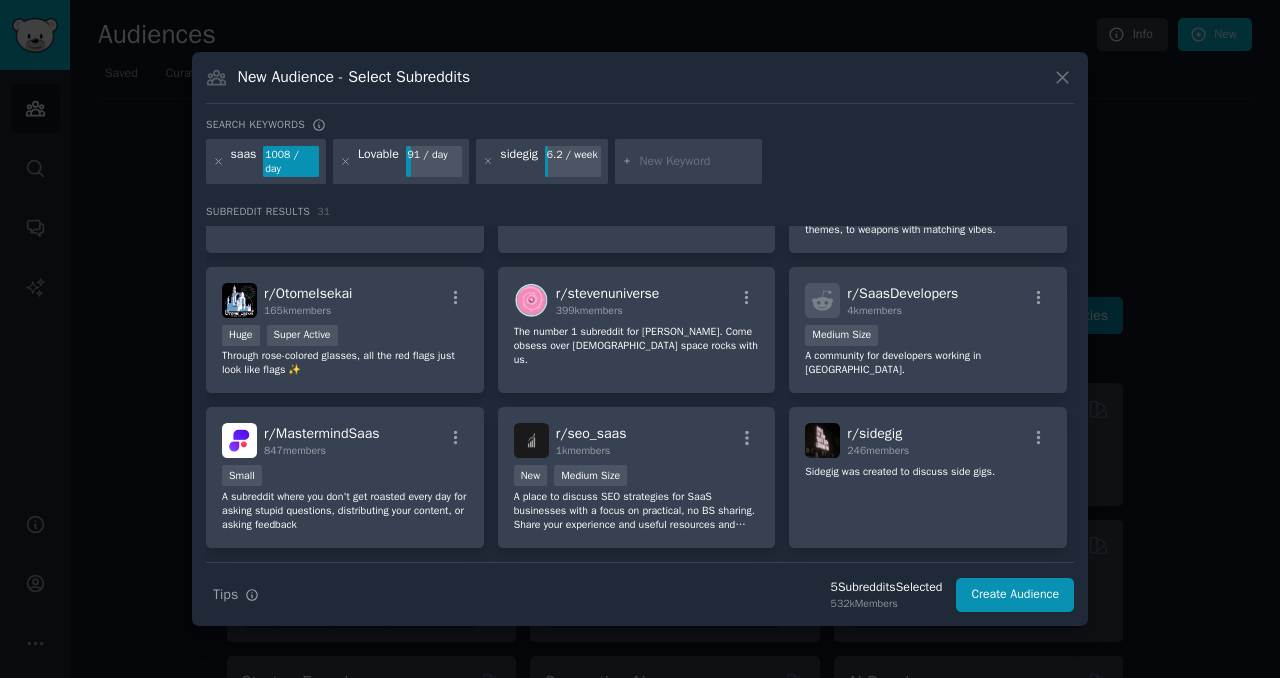 scroll, scrollTop: 854, scrollLeft: 0, axis: vertical 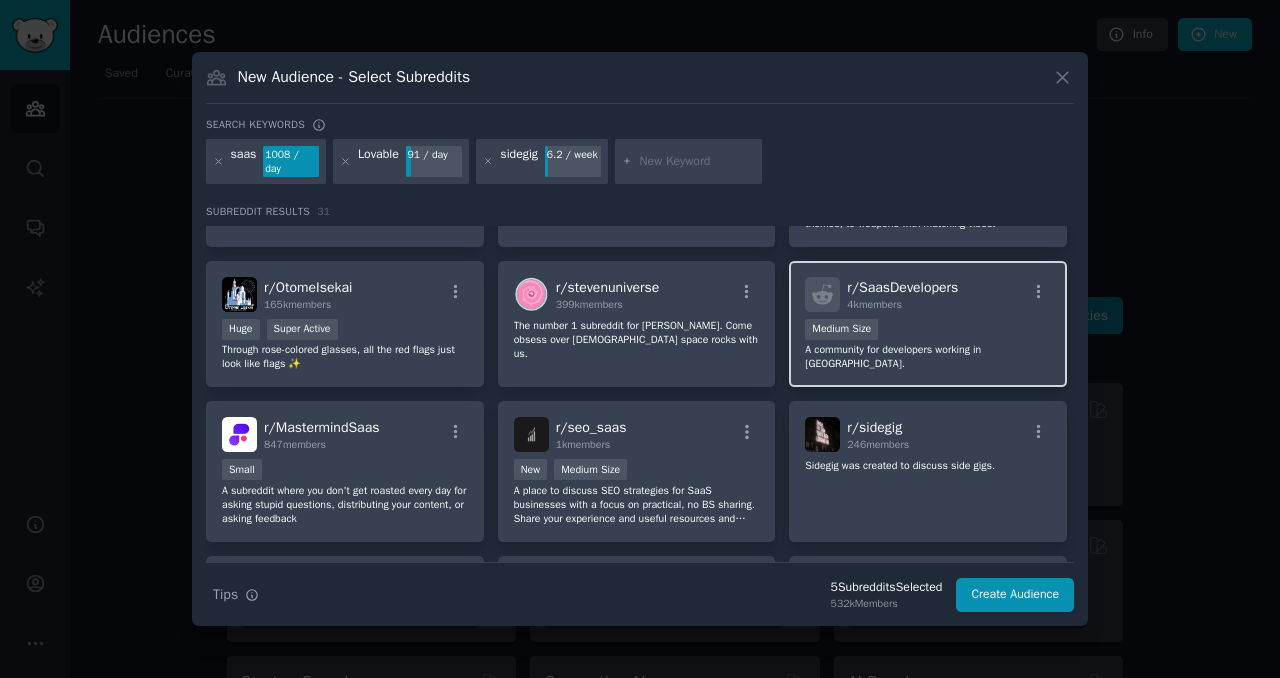 click on "r/ SaasDevelopers 4k  members 1000 - 10,000 members Medium Size A community for developers working in SaaS." at bounding box center (928, 324) 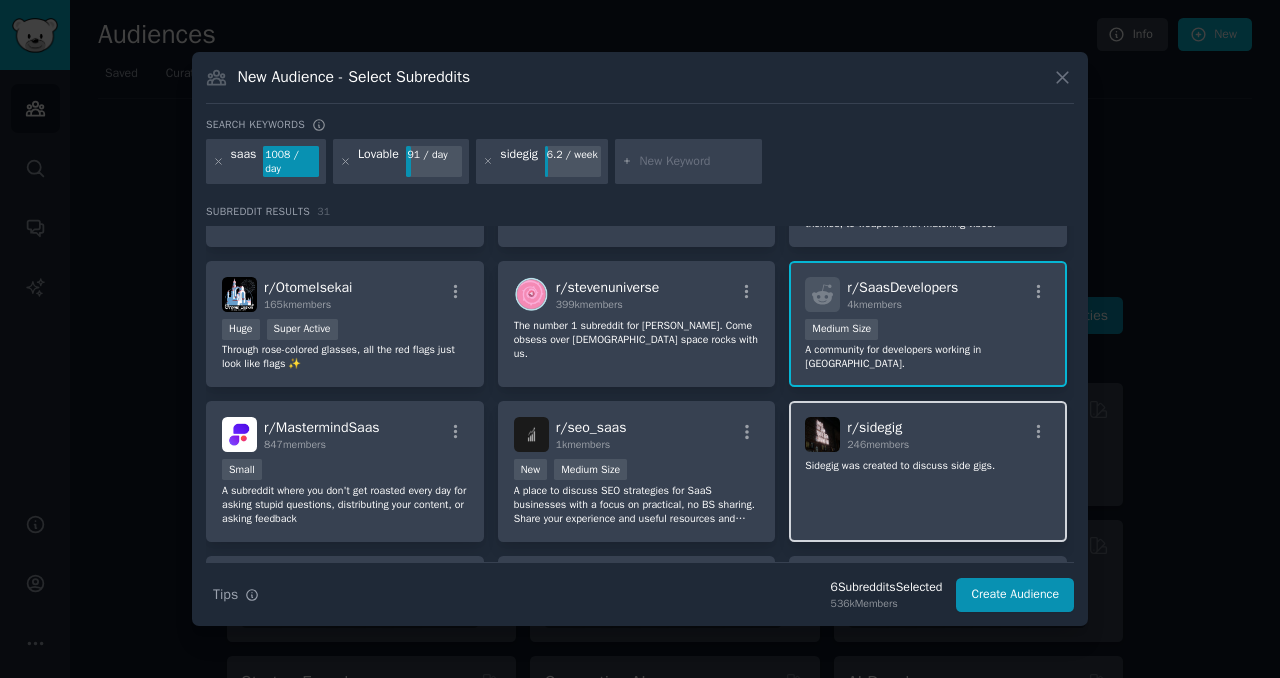 click on "r/ sidegig 246  members Sidegig was created to discuss side gigs." at bounding box center [928, 471] 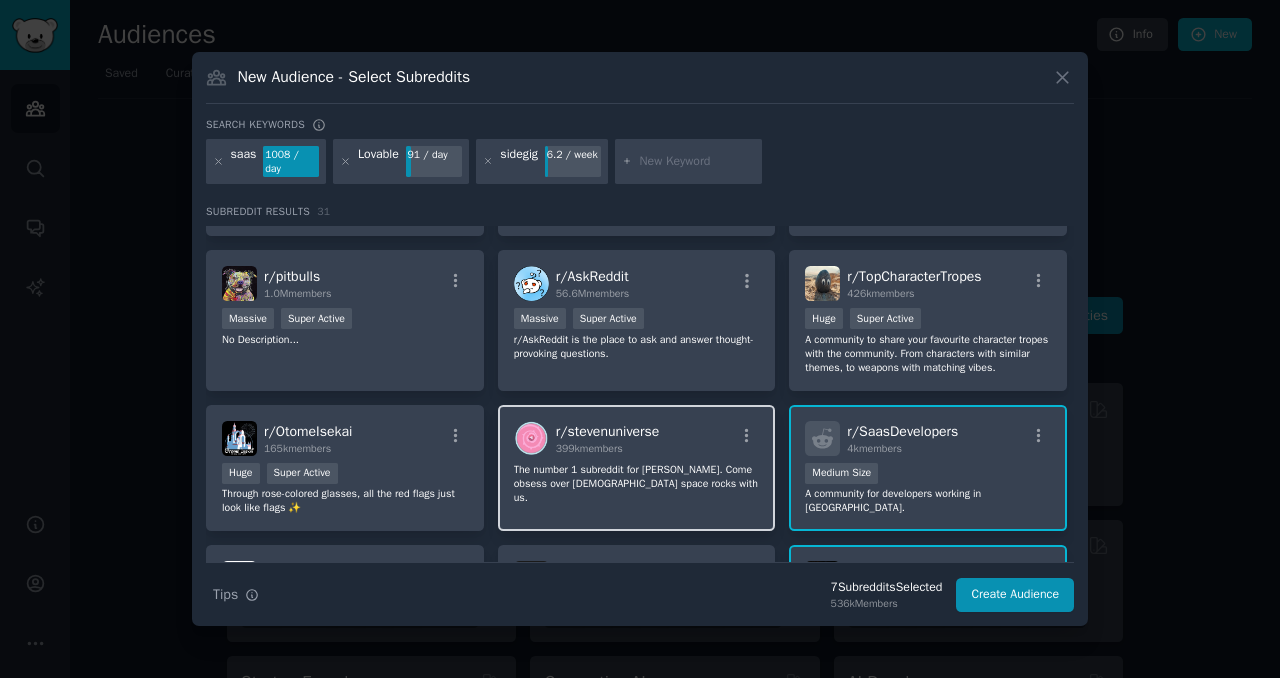 scroll, scrollTop: 0, scrollLeft: 0, axis: both 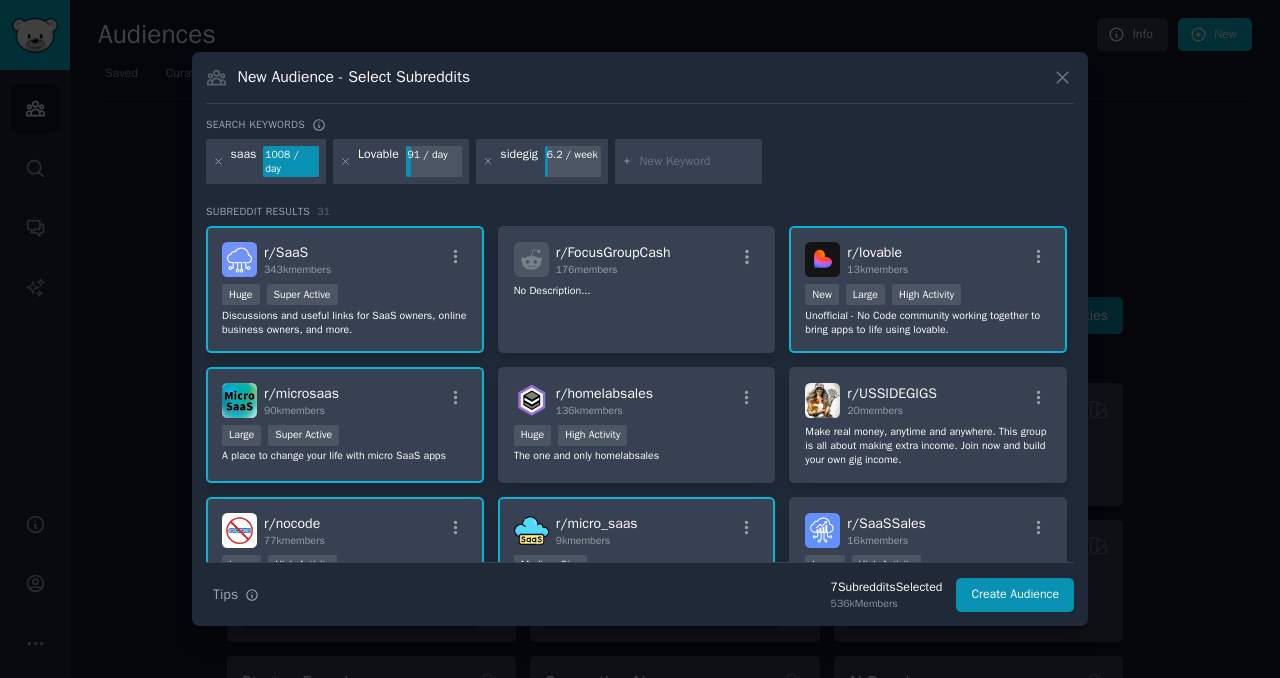 click at bounding box center [697, 162] 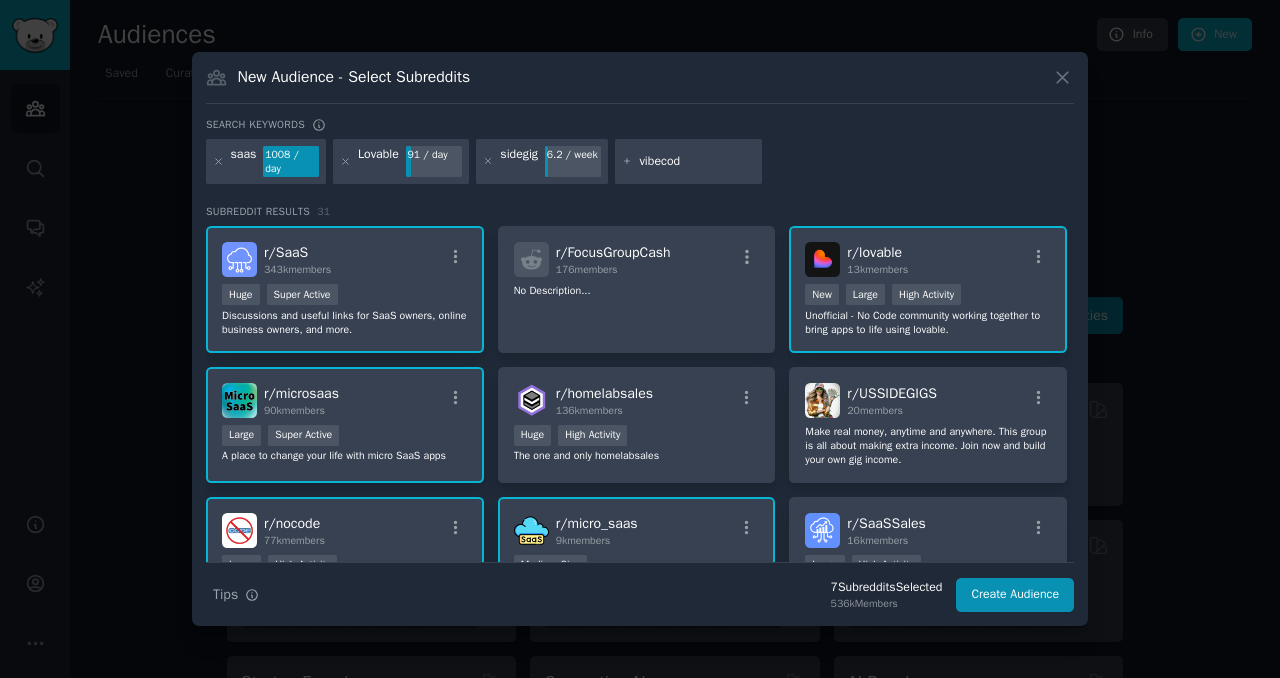 type on "vibecode" 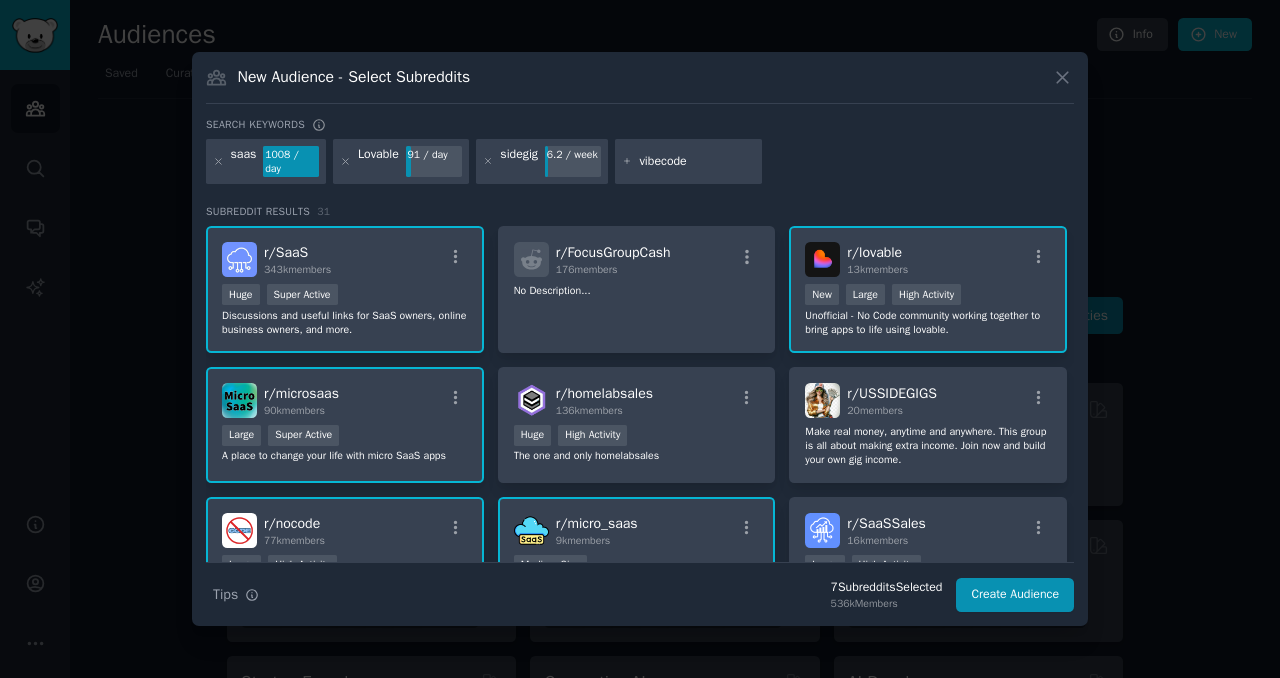 type 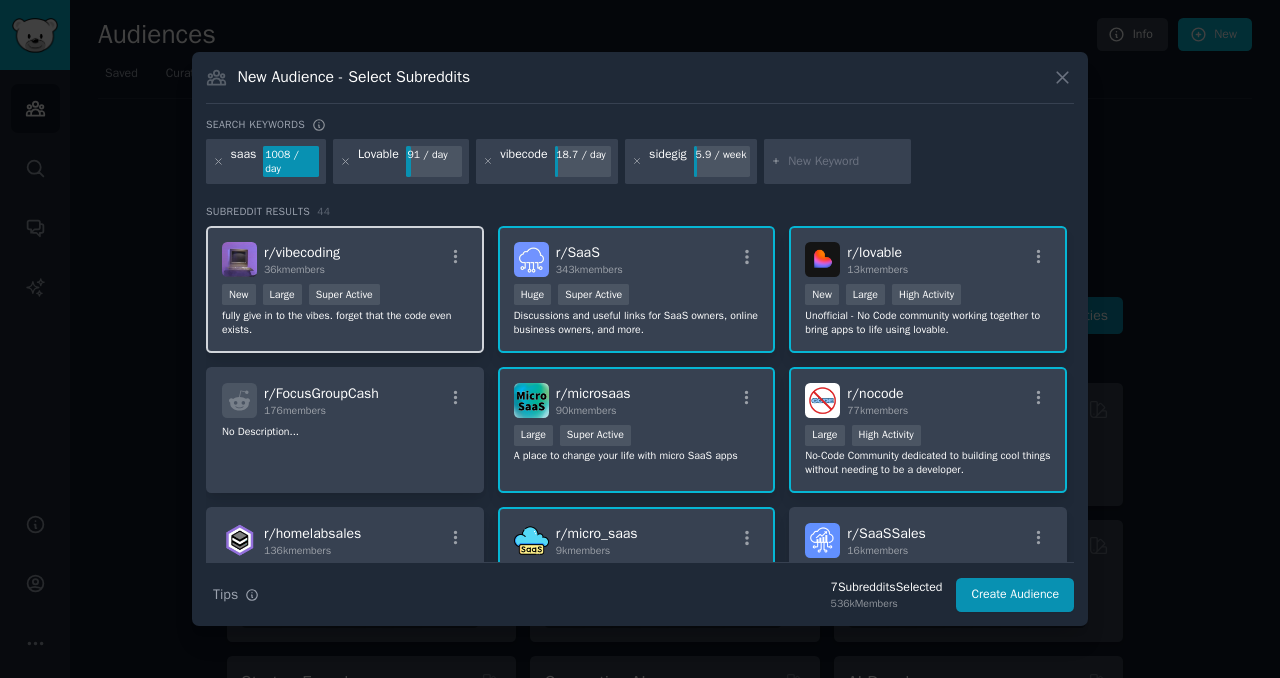 click on "fully give in to the vibes. forget that the code even exists." at bounding box center [345, 323] 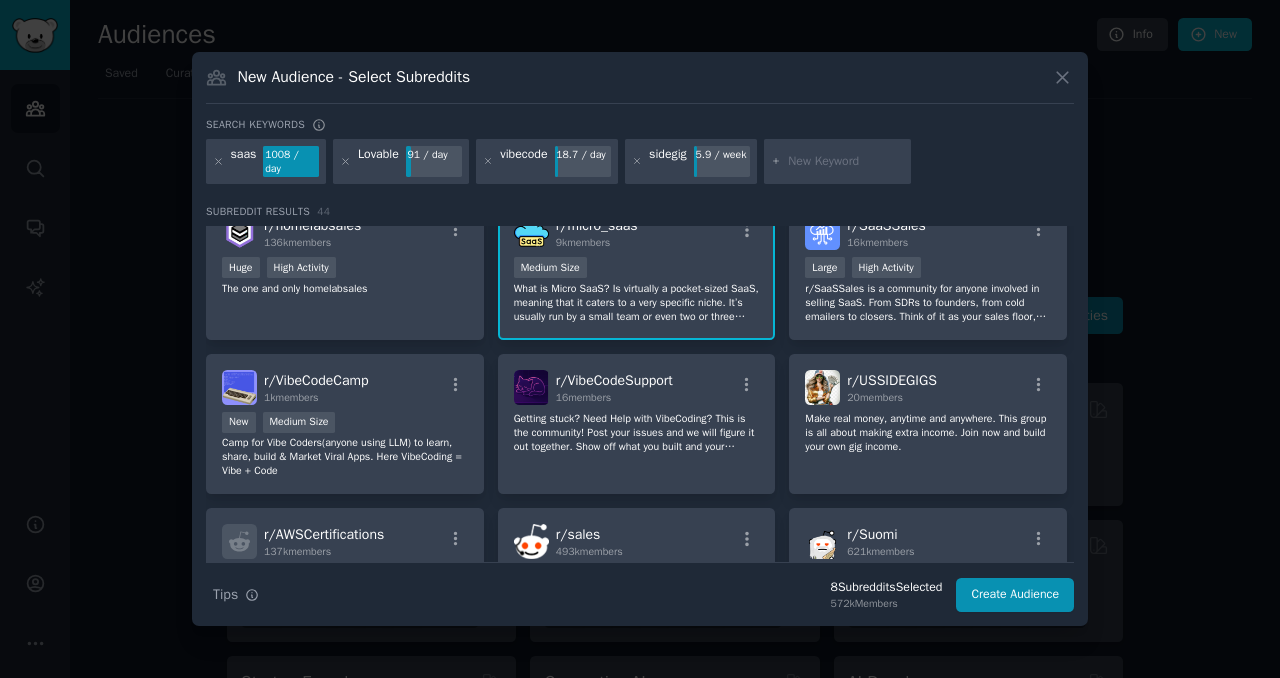 scroll, scrollTop: 314, scrollLeft: 0, axis: vertical 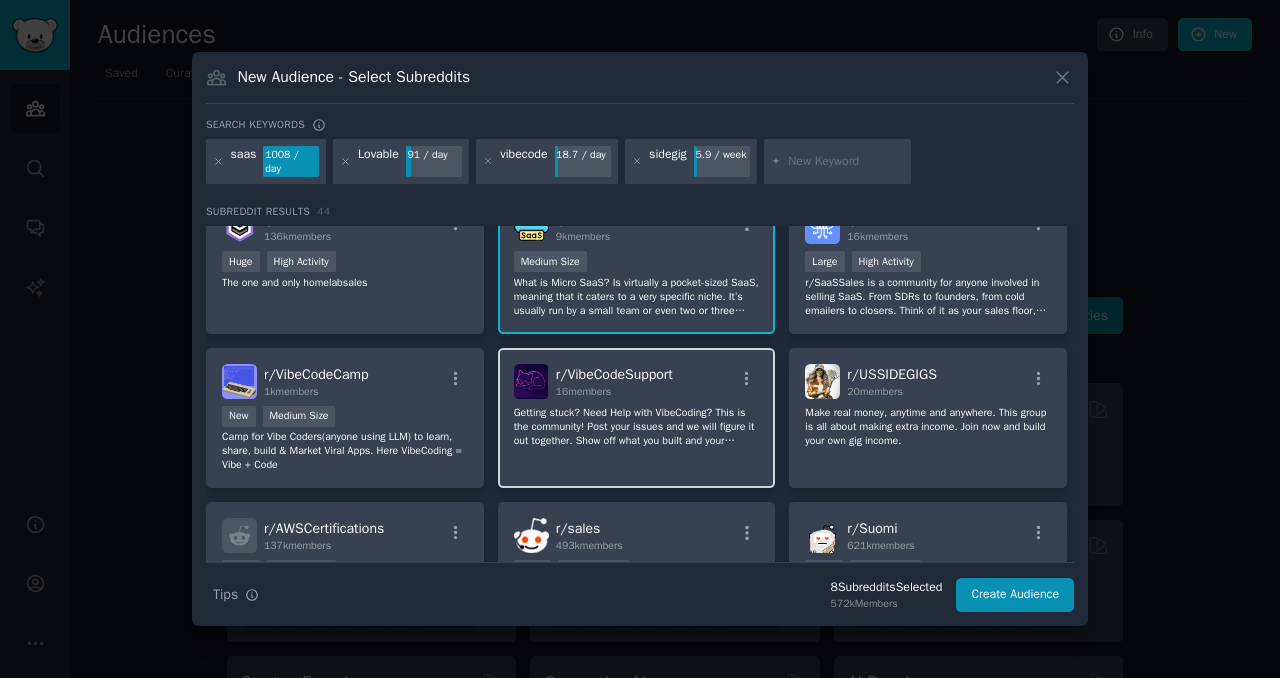 click on "Getting stuck? Need Help with VibeCoding? This is the community! Post your issues and we will figure it out together.
Show off what you built and your progress." 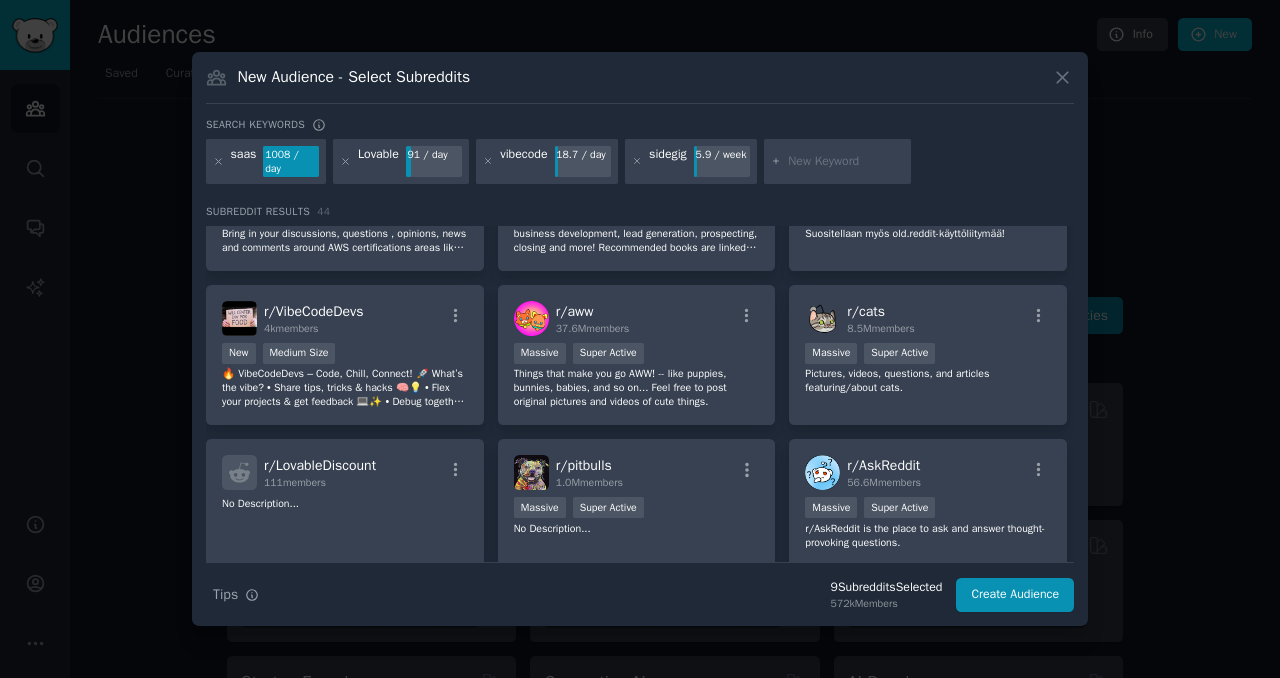 scroll, scrollTop: 692, scrollLeft: 0, axis: vertical 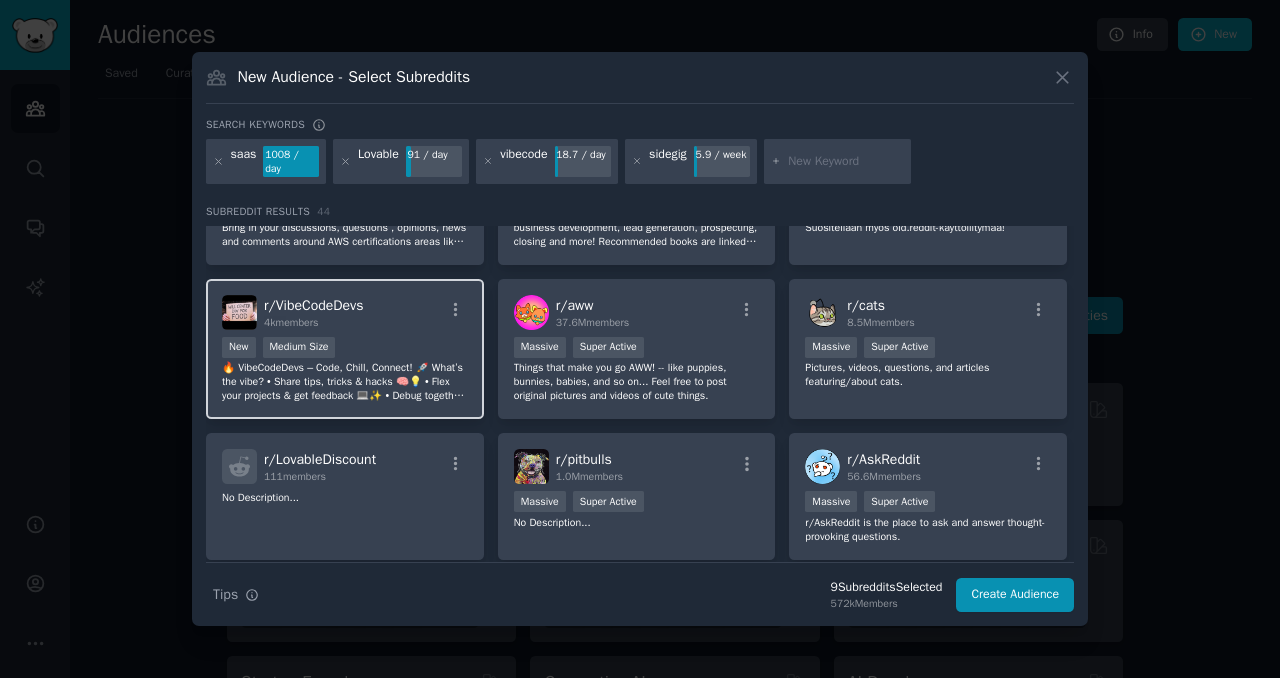click on "🔥 VibeCodeDevs – Code, Chill, Connect!
🚀 What’s the vibe?
• Share tips, tricks & hacks 🧠💡
• Flex your projects & get feedback 💻✨
• Debug together & level up ⏳🛠️
• Connect with chill devs worldwide 🌍🤝
No gatekeeping, no stress—just coding & good vibes. Pull up & let’s build! 🎉🚀" at bounding box center [345, 382] 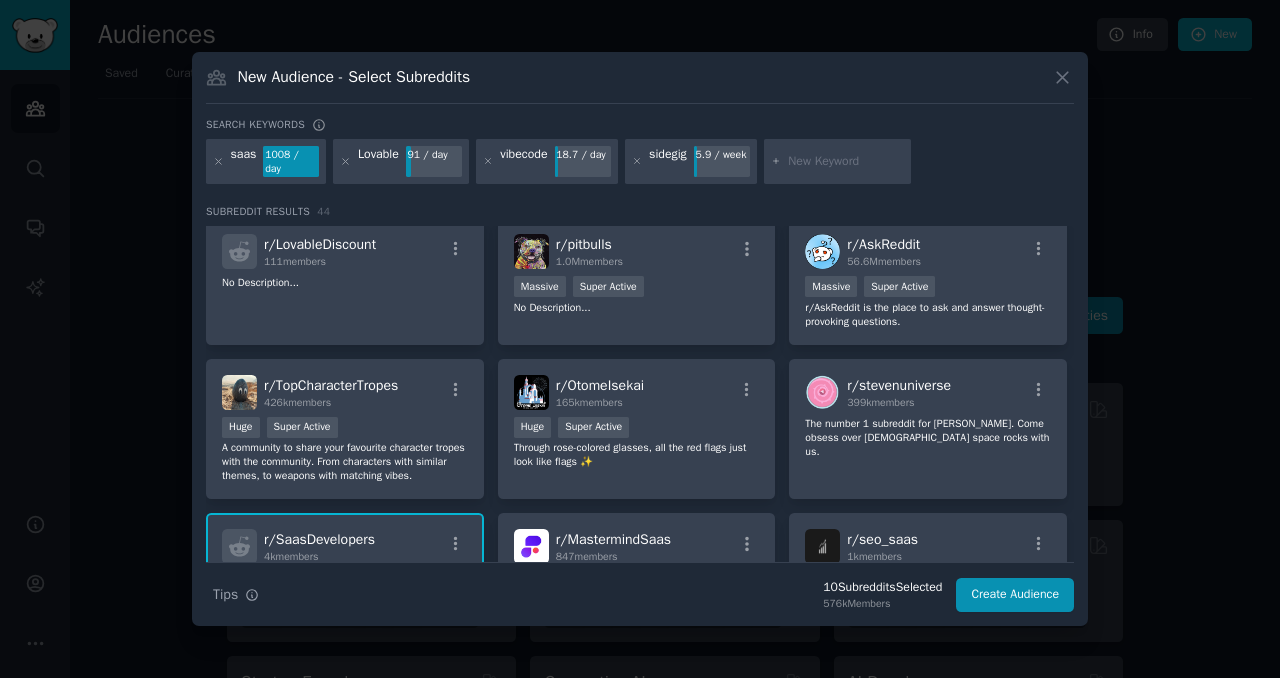 scroll, scrollTop: 933, scrollLeft: 0, axis: vertical 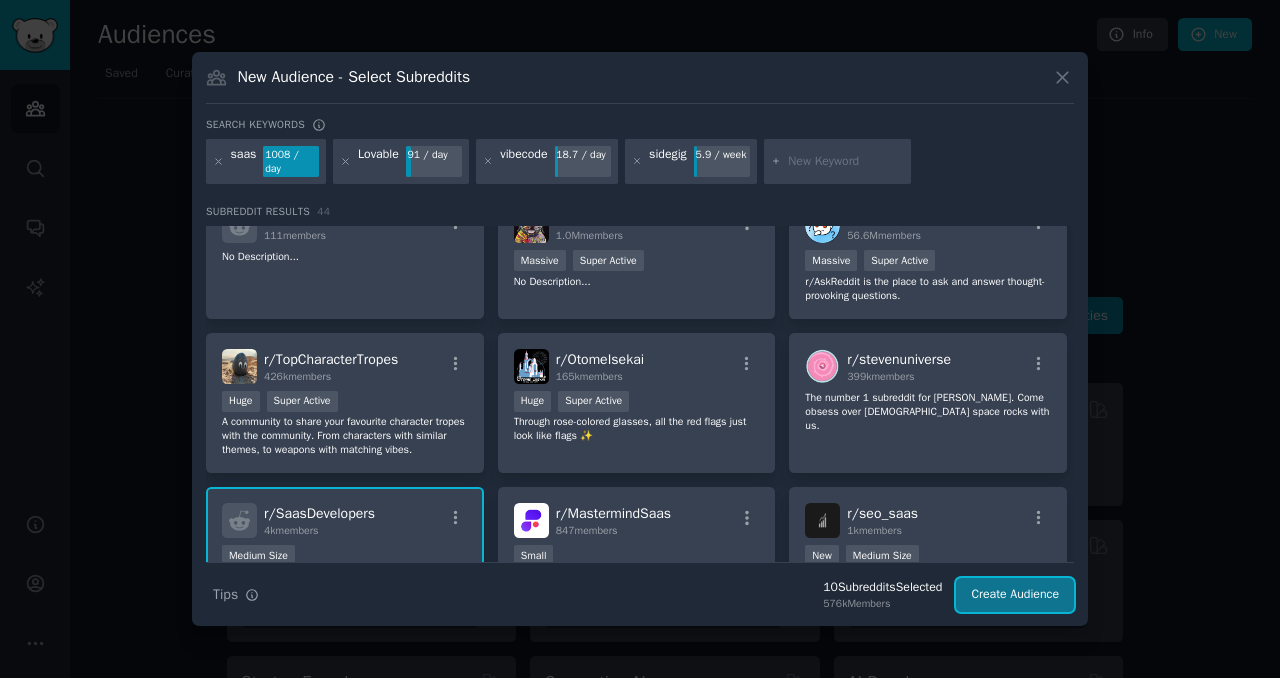 click on "Create Audience" at bounding box center [1015, 595] 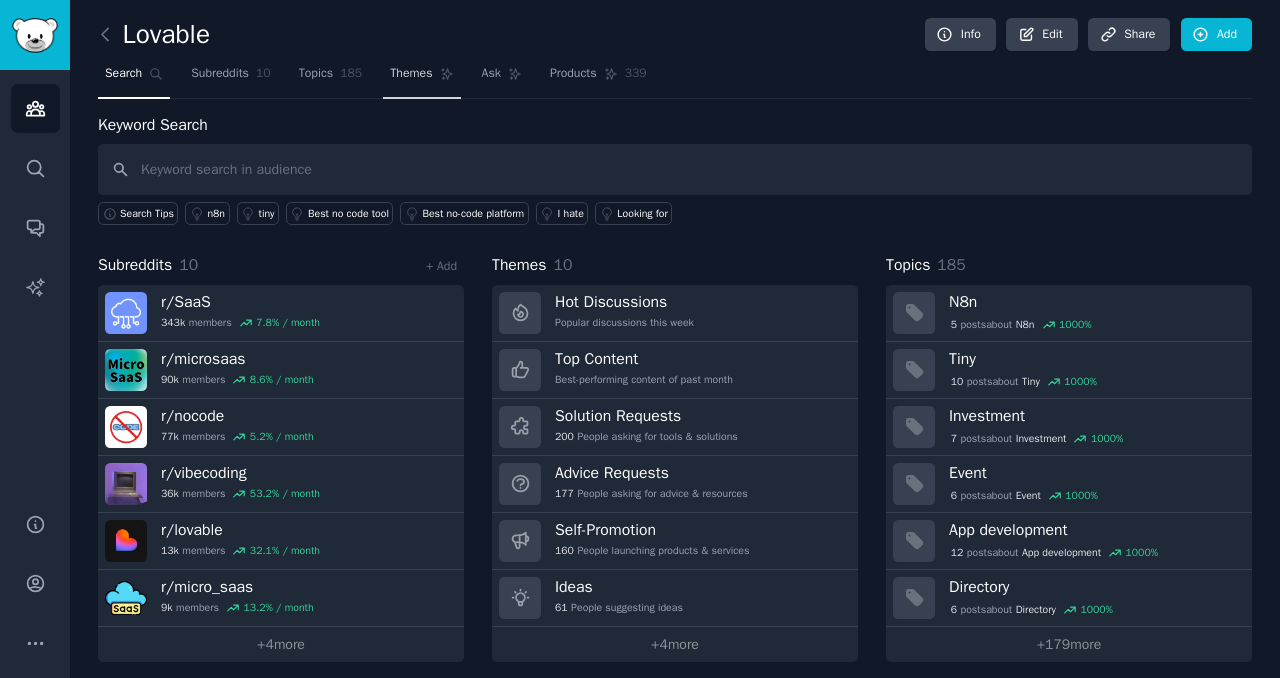click on "Themes" at bounding box center (411, 74) 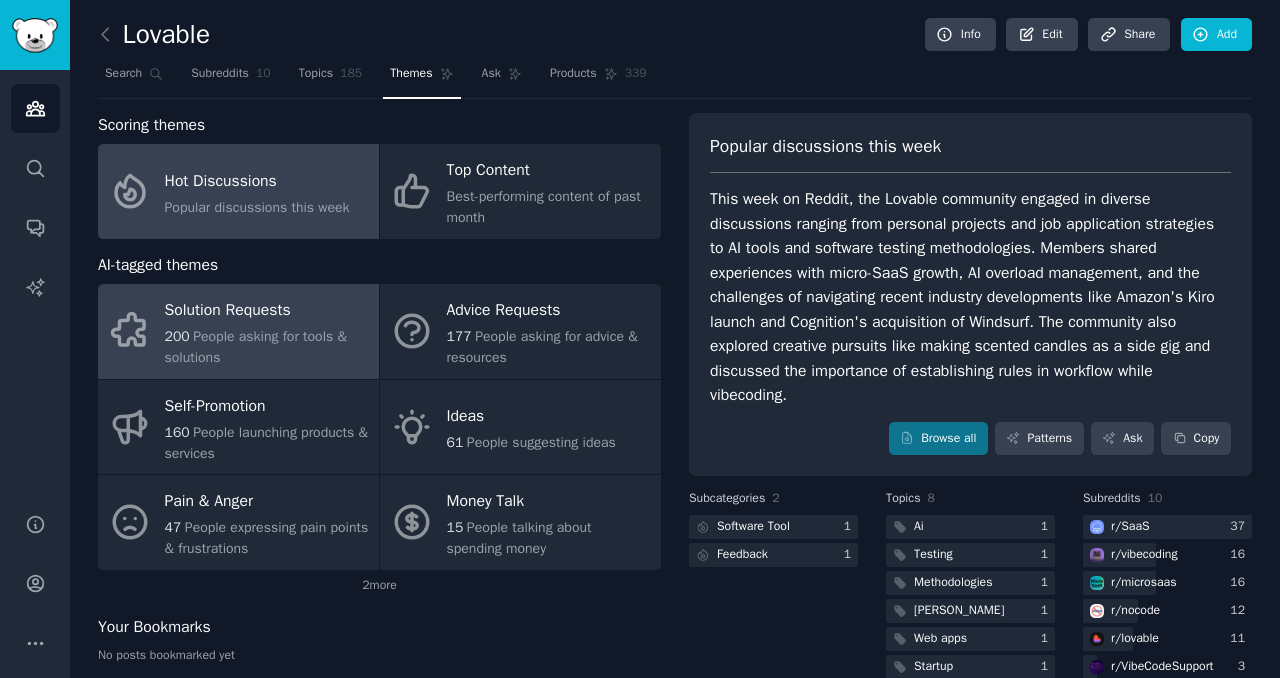 click on "Solution Requests" at bounding box center (267, 311) 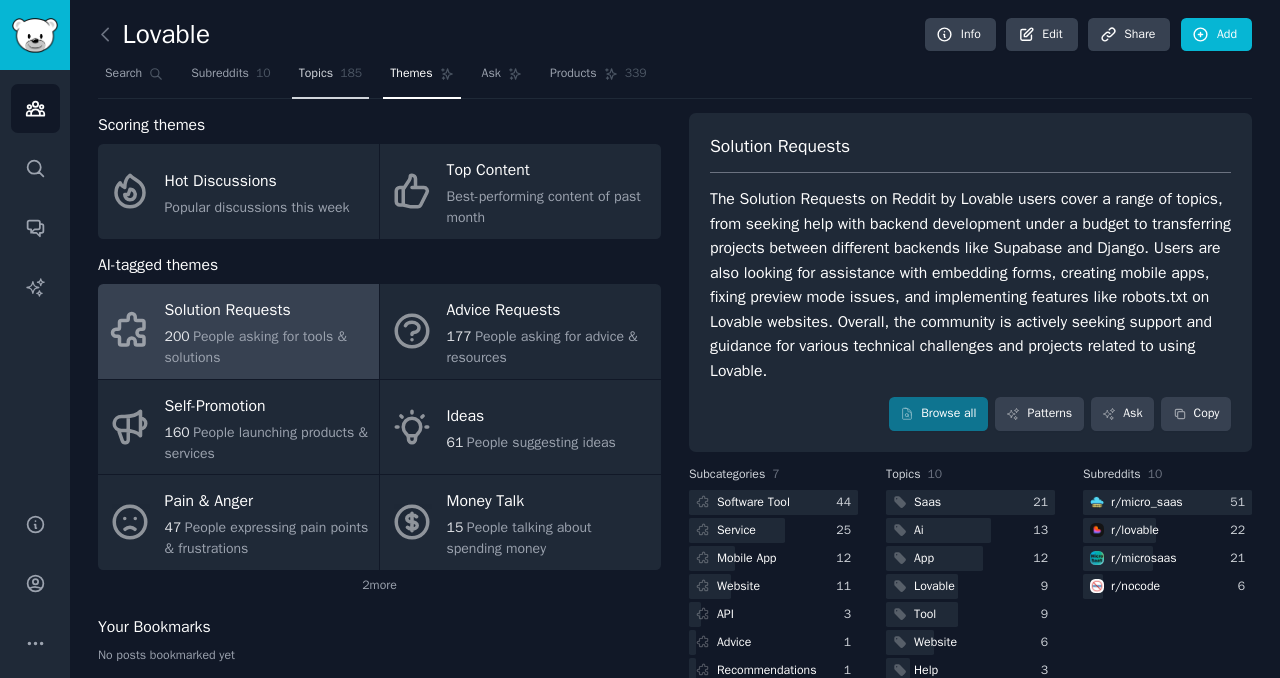 click on "Topics" at bounding box center (316, 74) 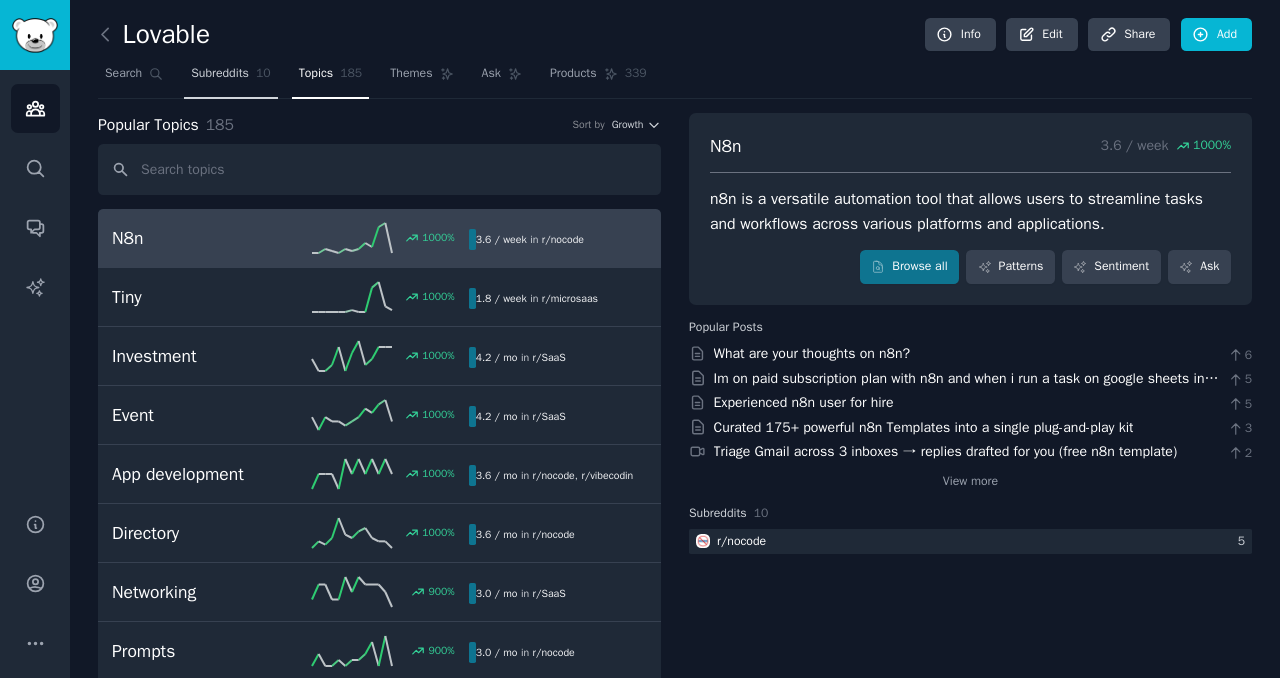 click on "Subreddits" at bounding box center (220, 74) 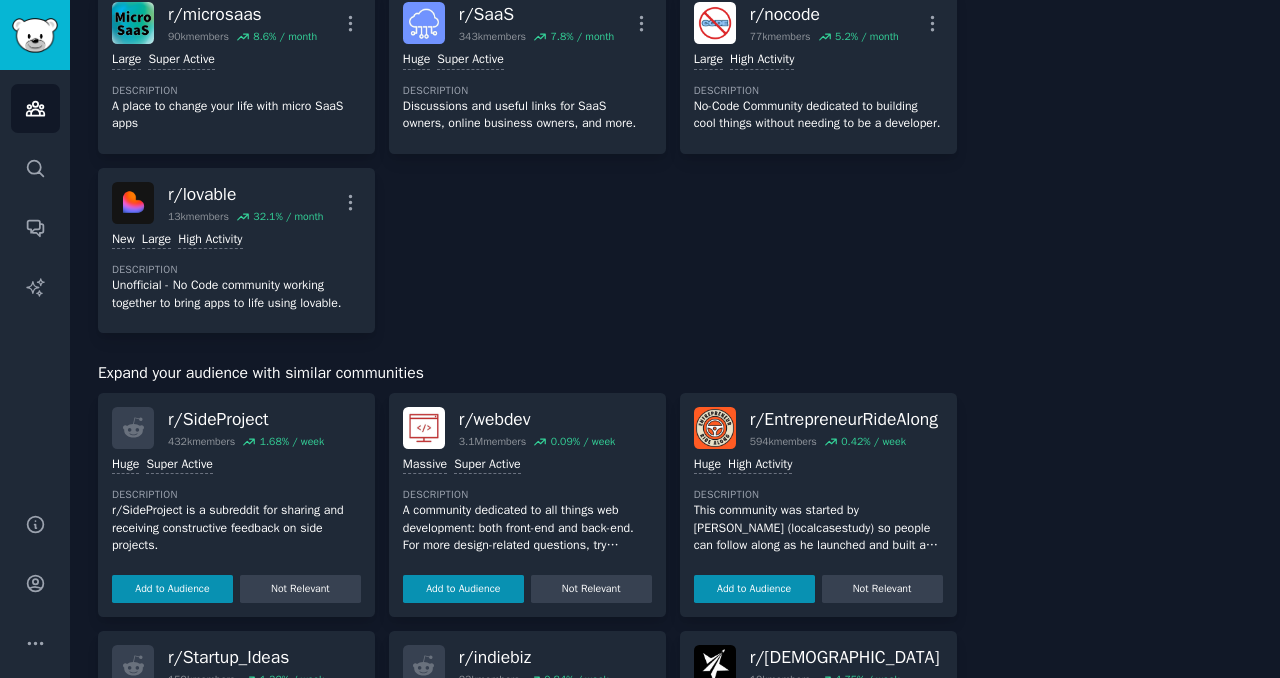 scroll, scrollTop: 555, scrollLeft: 0, axis: vertical 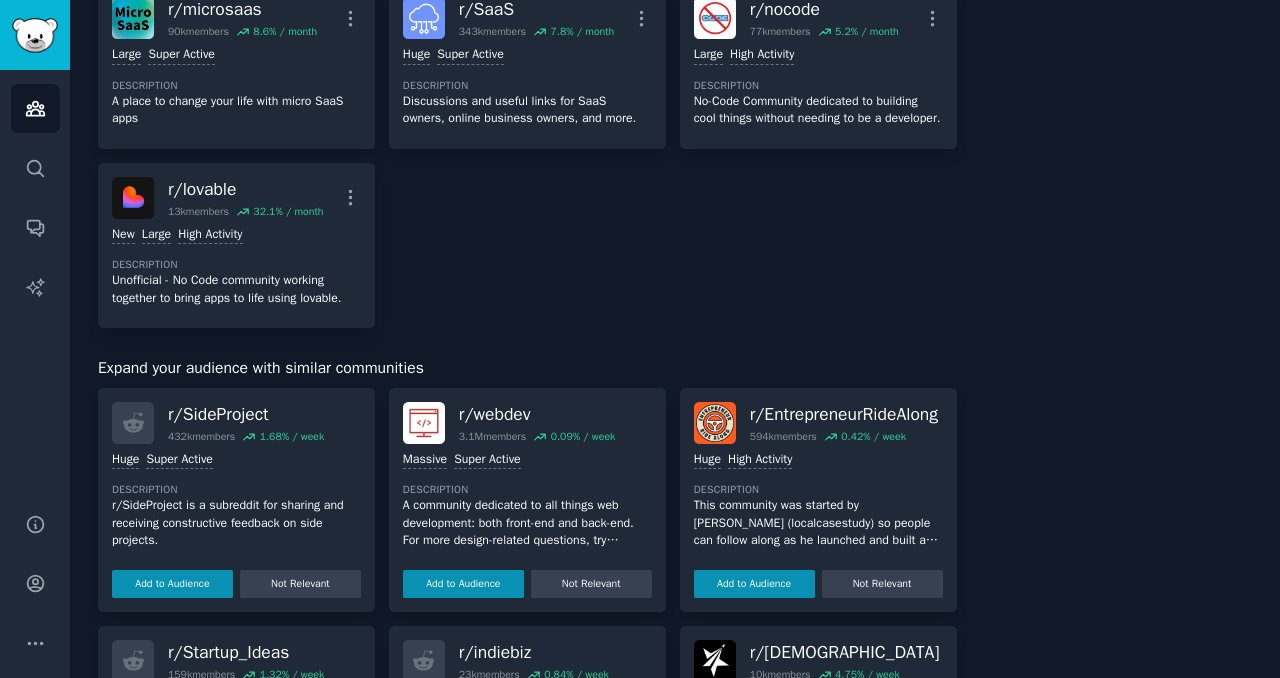 click on "r/SideProject is a subreddit for sharing and receiving constructive feedback on side projects." at bounding box center (236, 523) 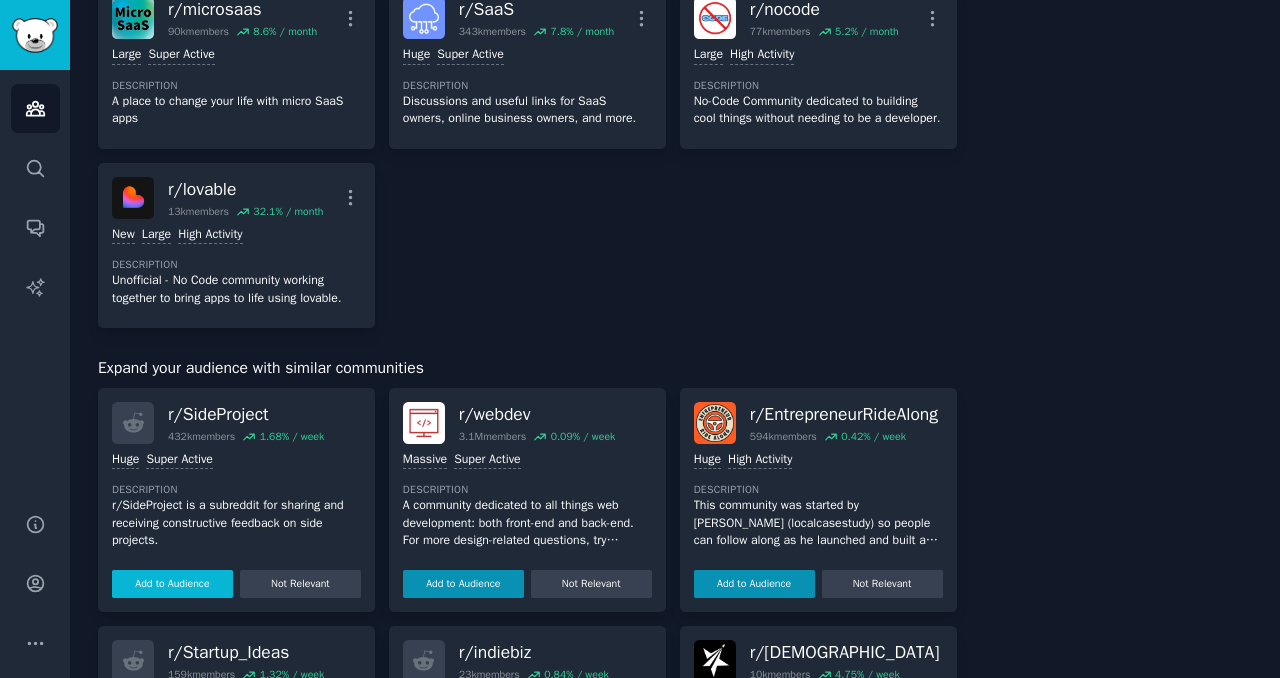 click on "Add to Audience" at bounding box center [172, 584] 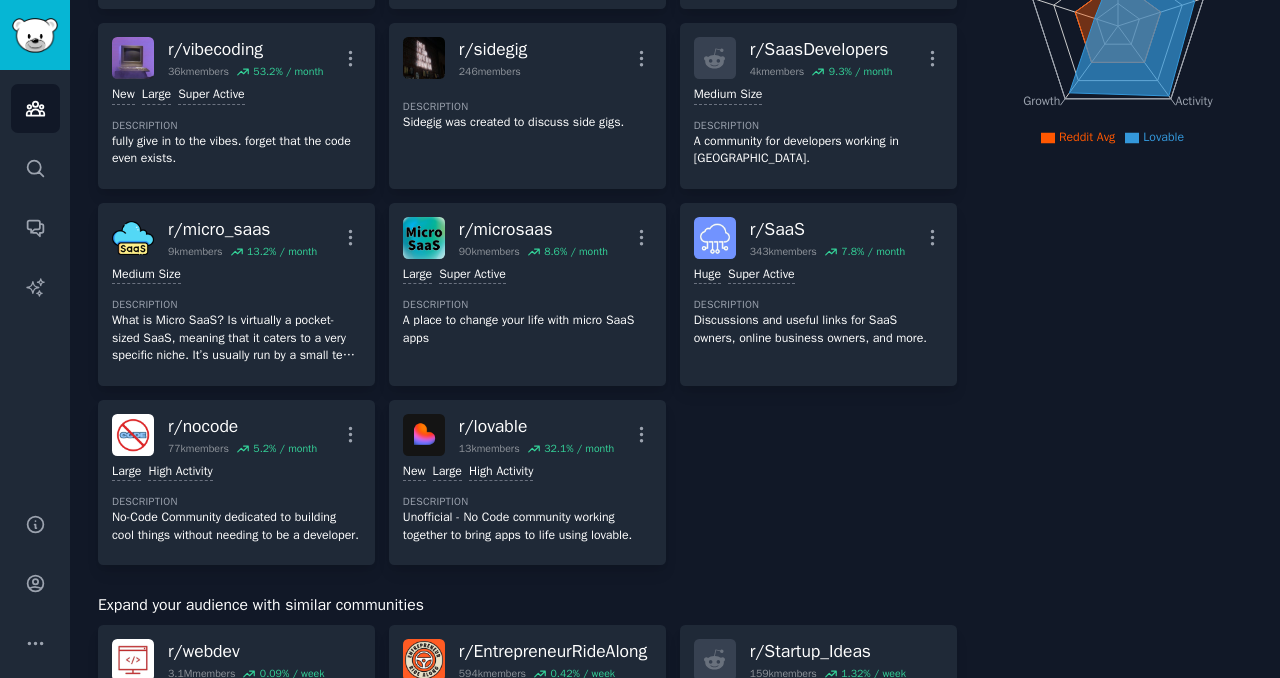 scroll, scrollTop: 0, scrollLeft: 0, axis: both 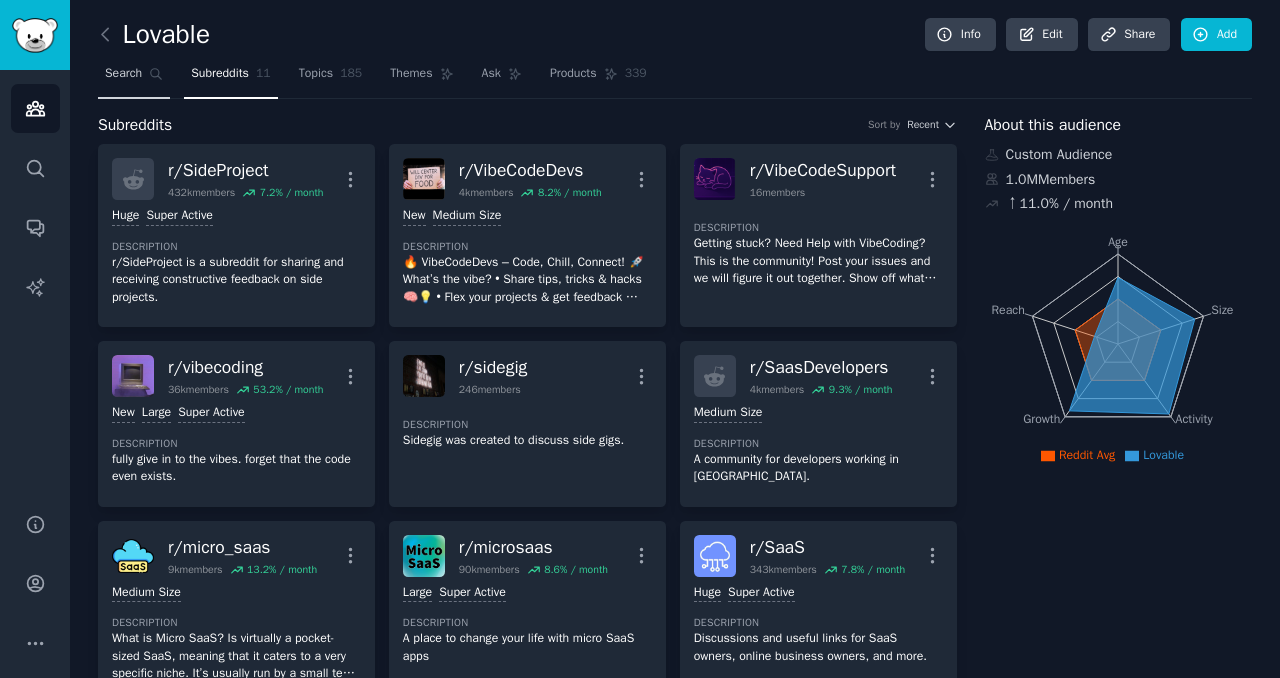 click on "Search" at bounding box center (123, 74) 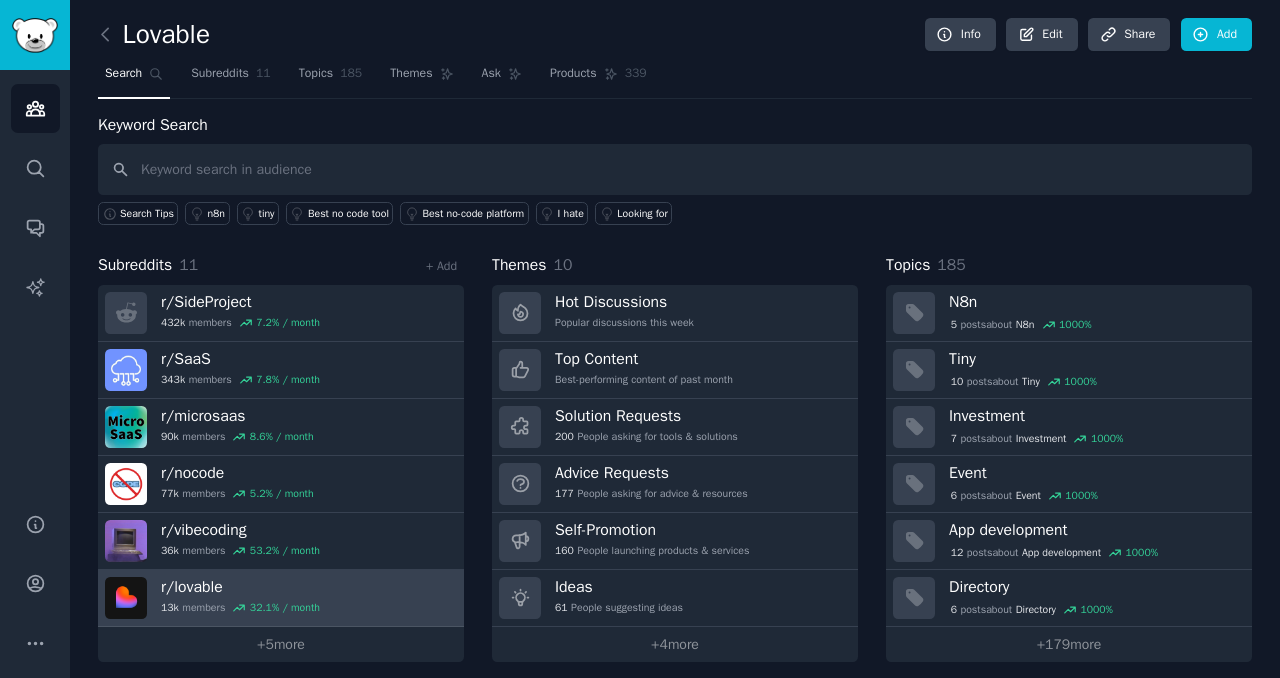 click on "r/ lovable 13k  members 32.1 % / month" at bounding box center (240, 598) 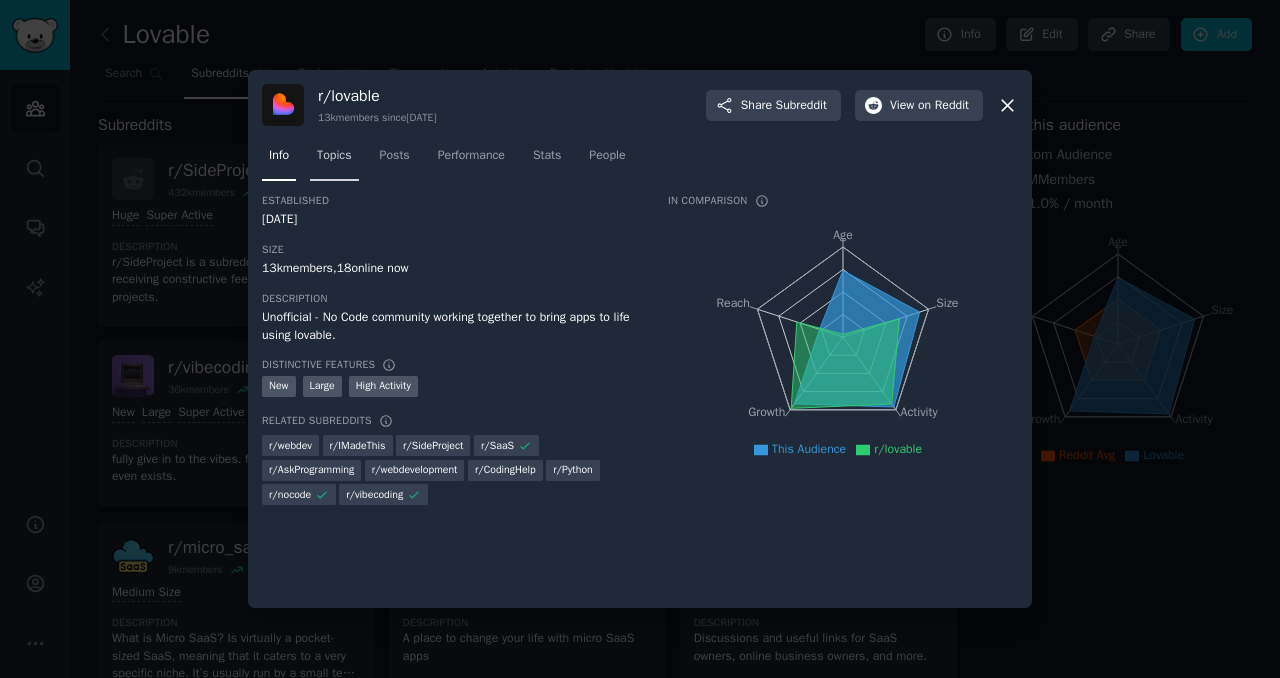 click on "Topics" at bounding box center [334, 156] 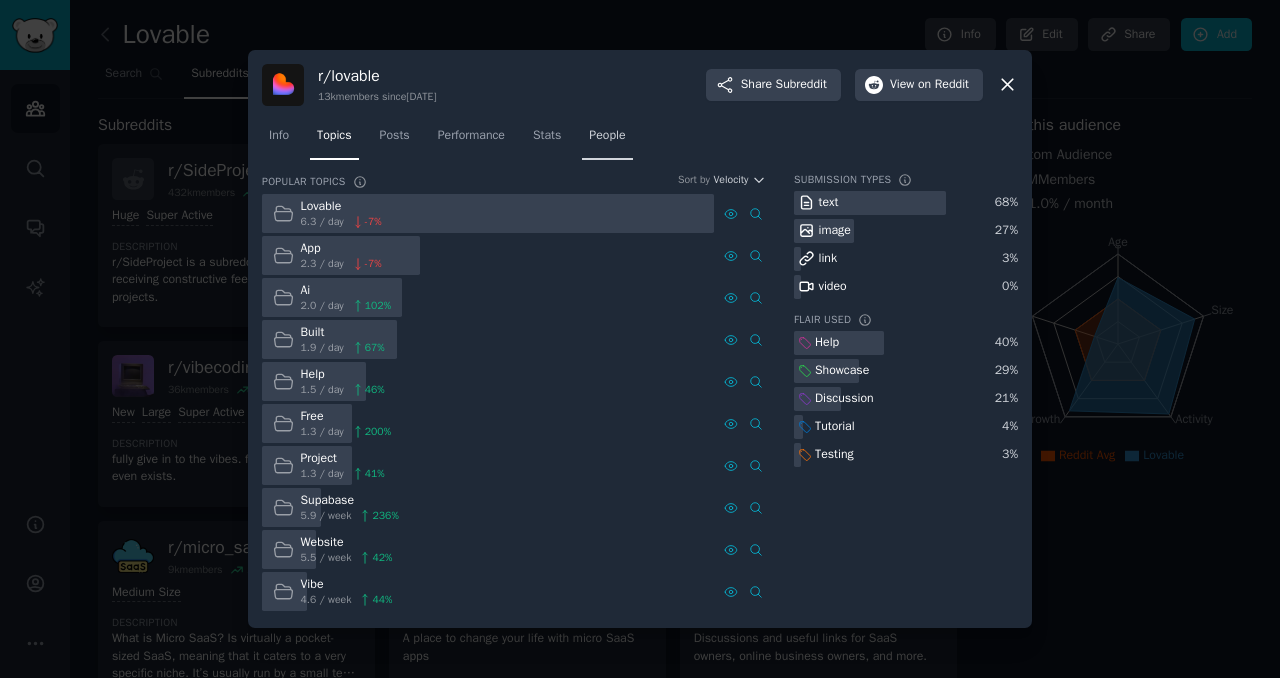 click on "People" at bounding box center (607, 136) 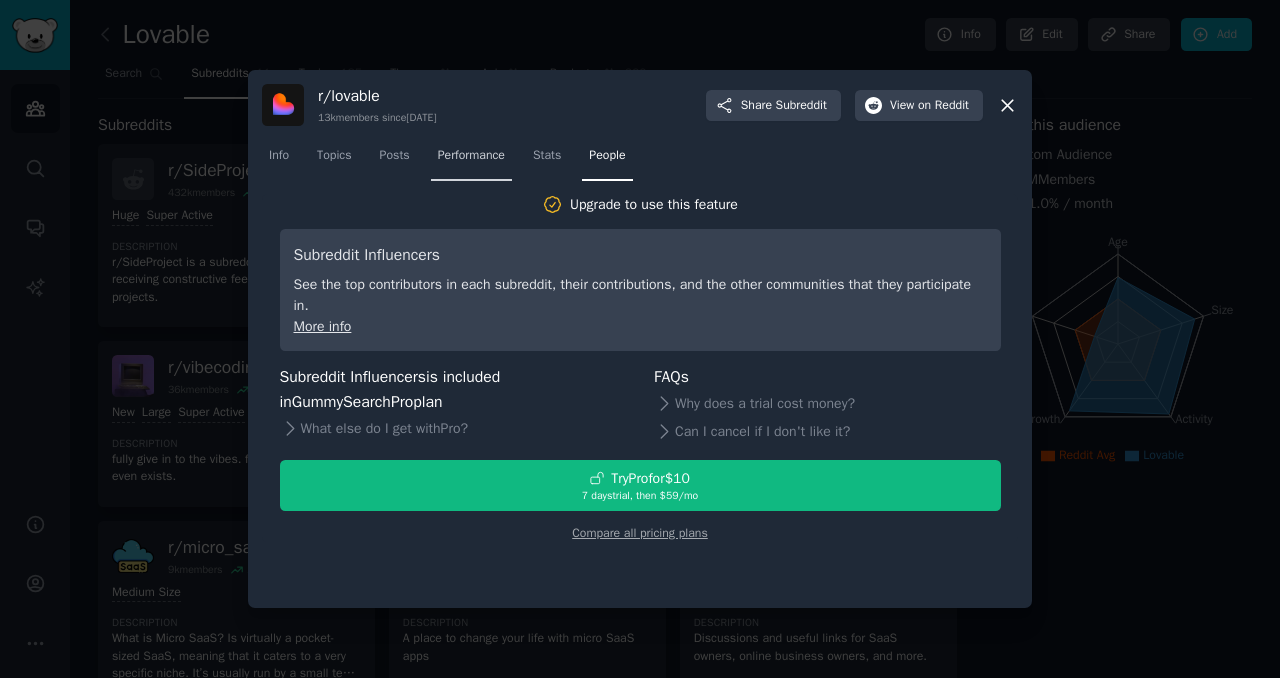 click on "Performance" at bounding box center (471, 156) 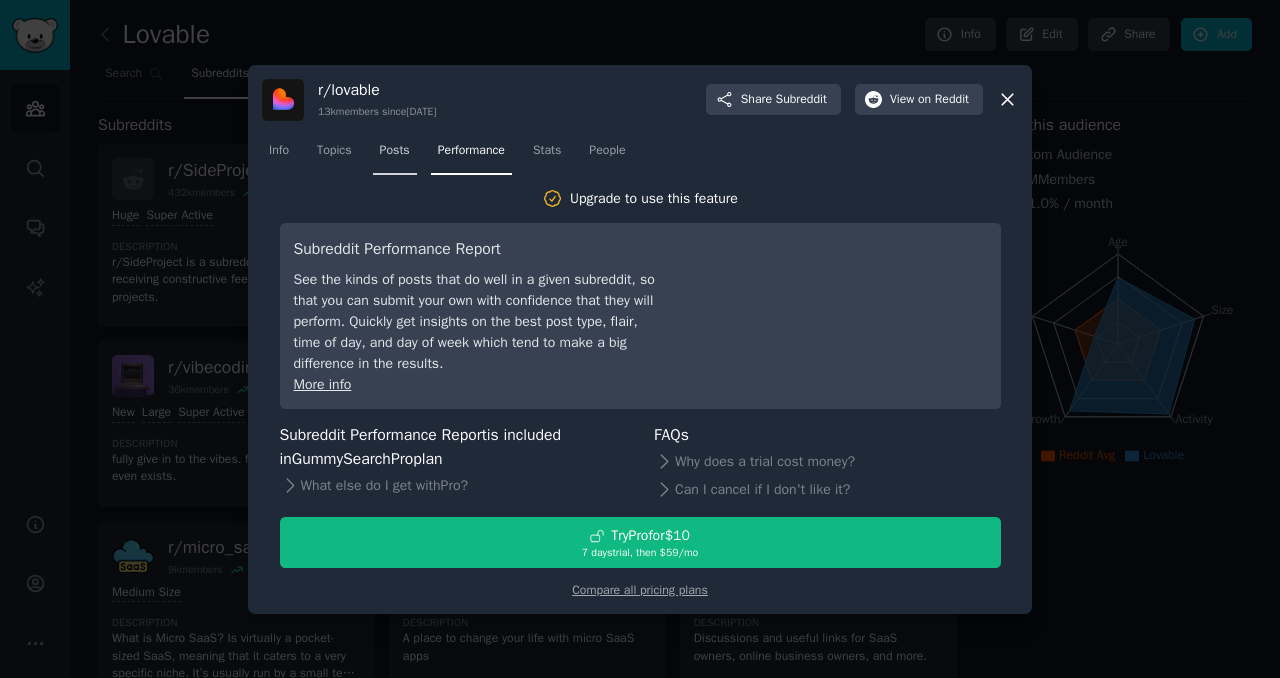 click on "Posts" at bounding box center [395, 151] 